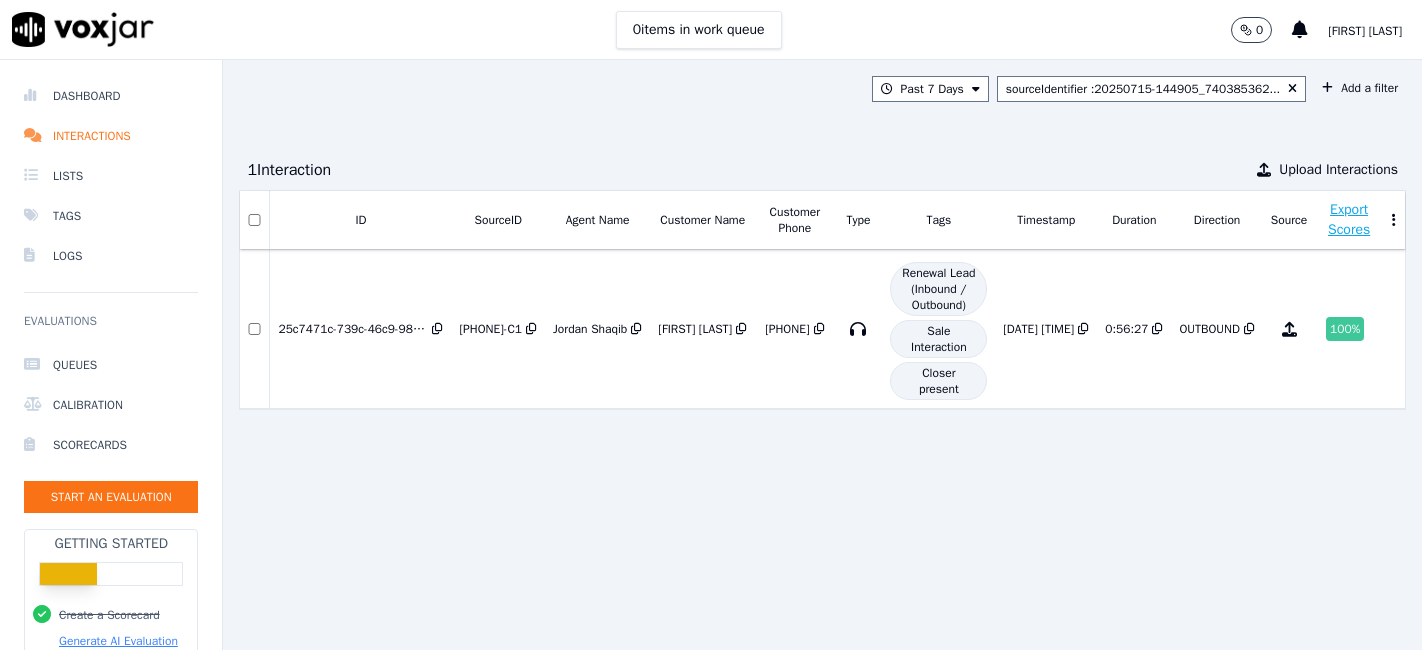 scroll, scrollTop: 0, scrollLeft: 0, axis: both 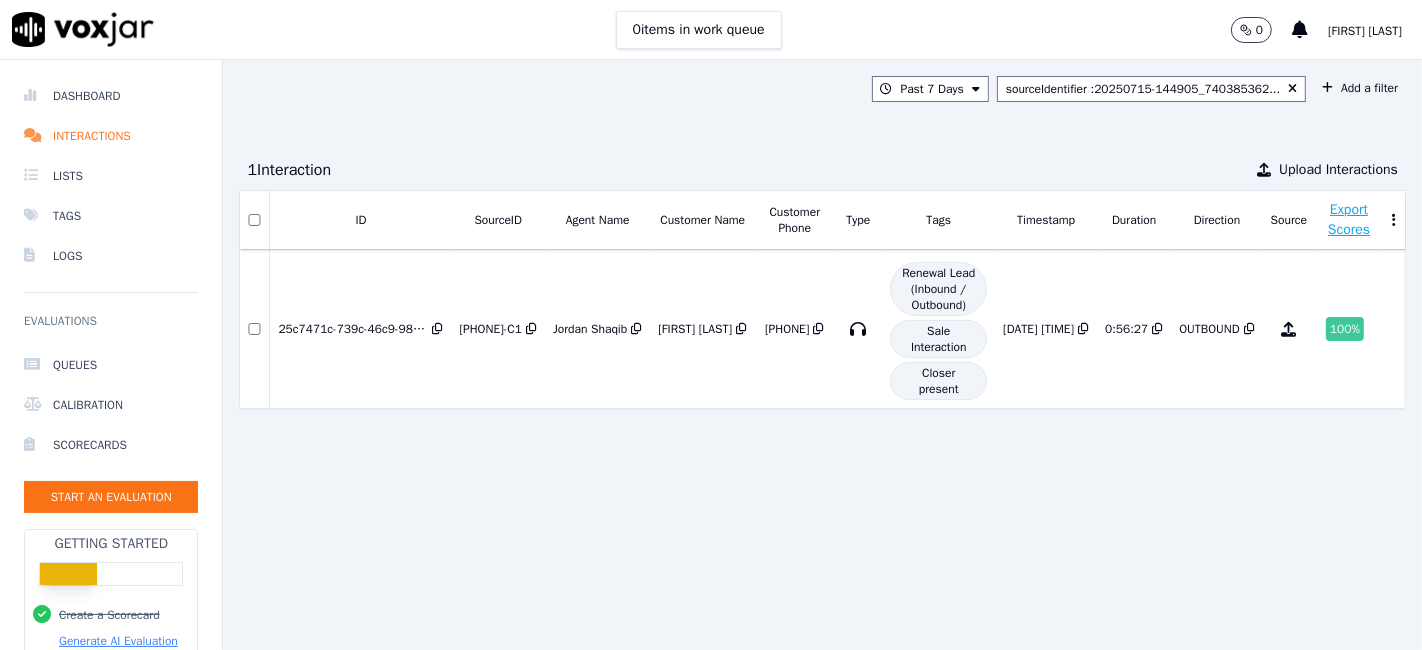 click on "Dashboard" at bounding box center (111, 96) 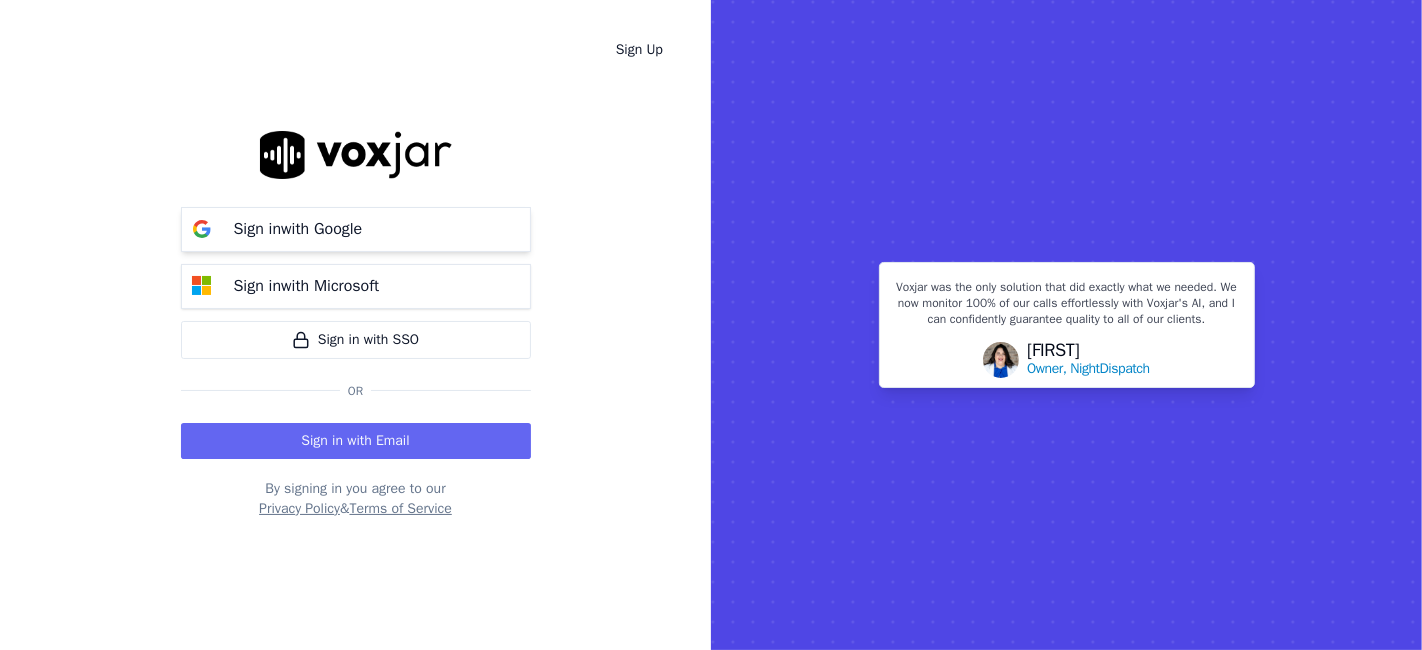 click on "Sign in  with Google" at bounding box center (298, 229) 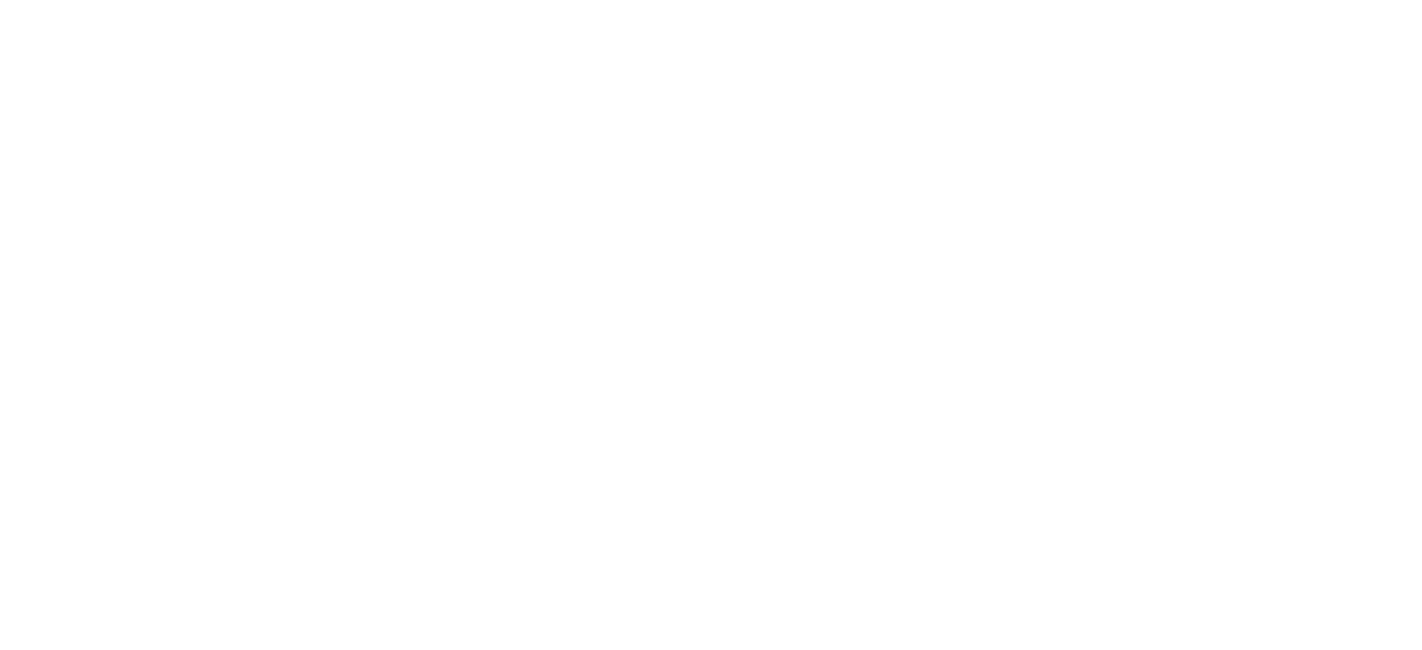 scroll, scrollTop: 0, scrollLeft: 0, axis: both 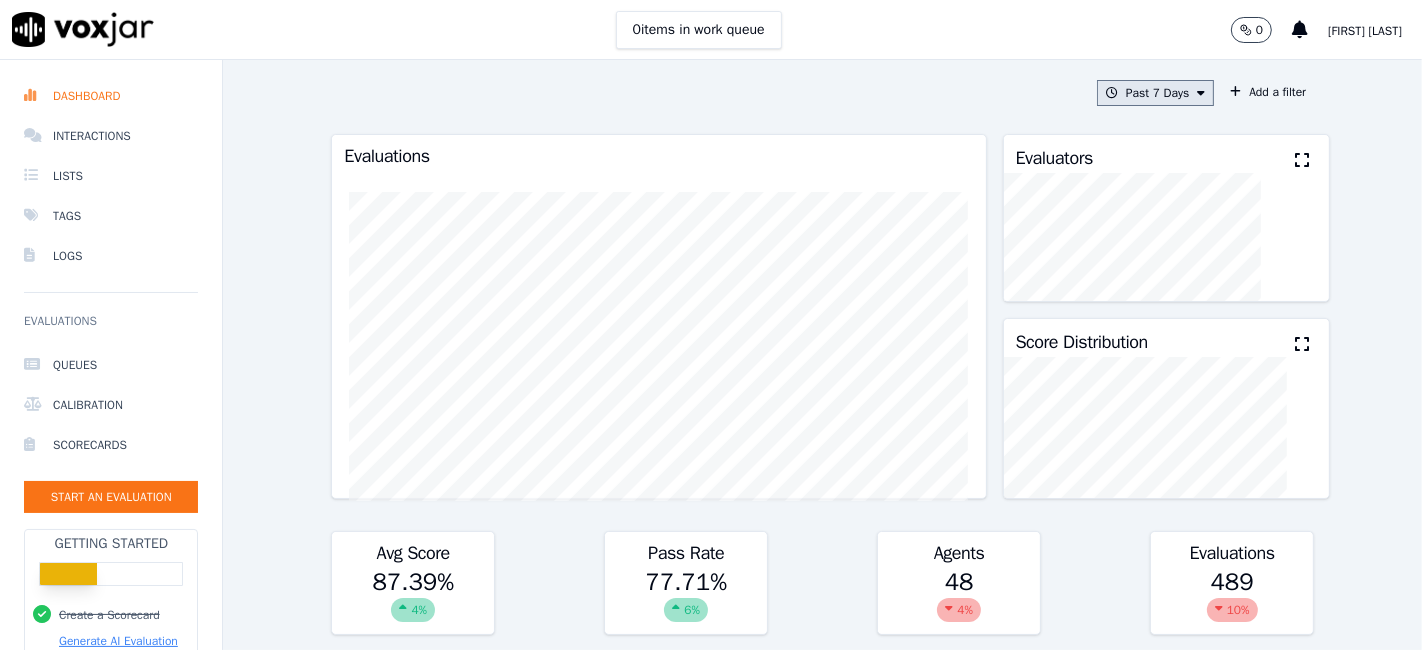click on "Past 7 Days" at bounding box center [1155, 93] 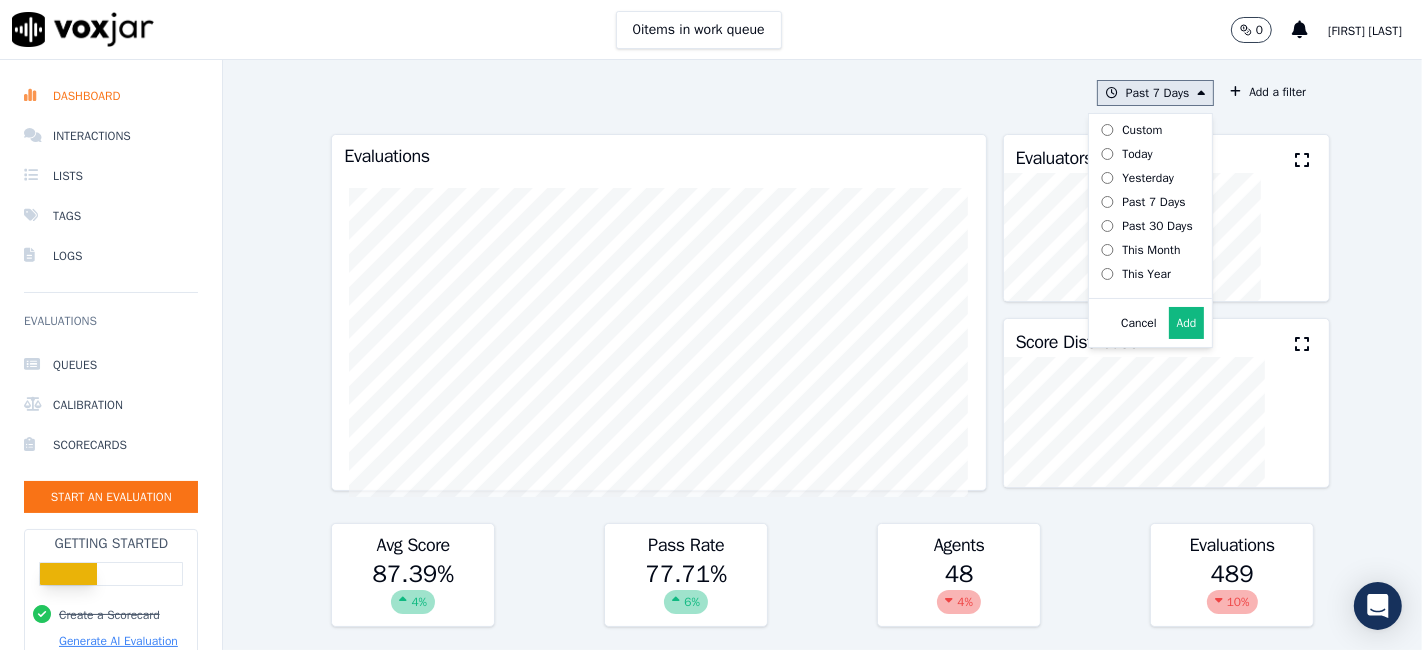 click on "Past 30 Days" at bounding box center [1157, 226] 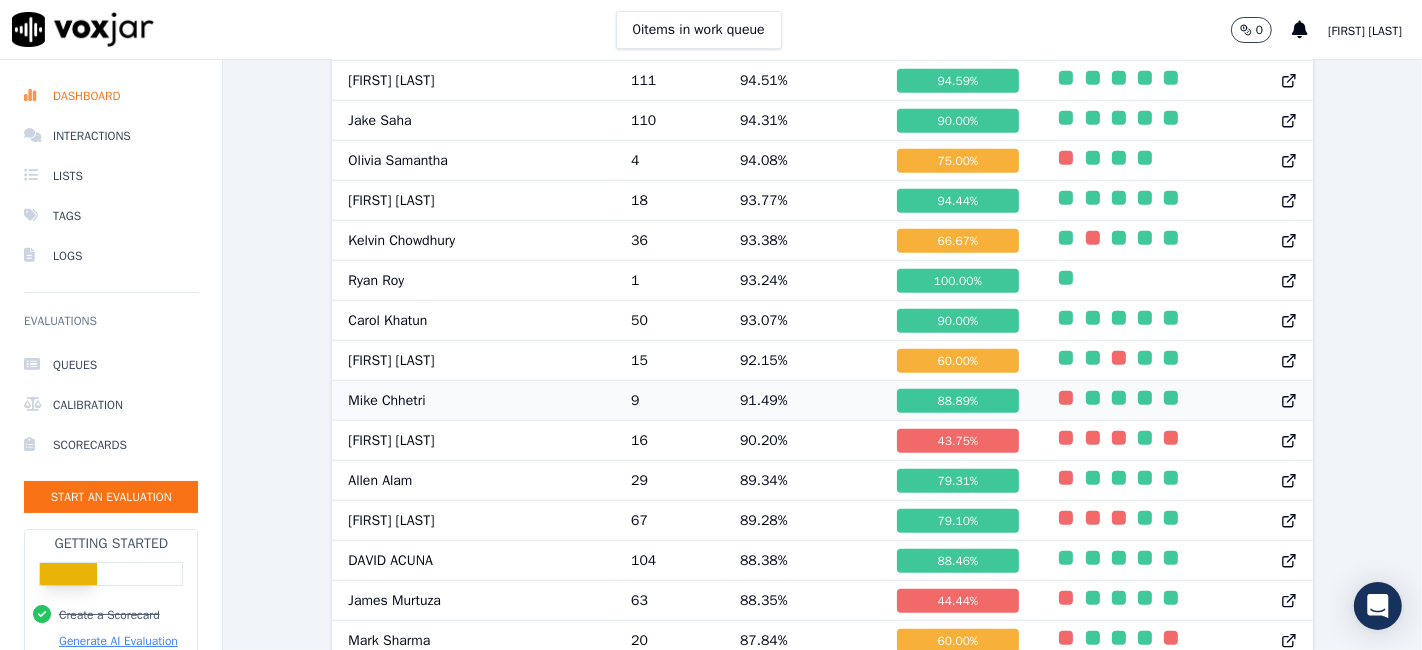 scroll, scrollTop: 1331, scrollLeft: 0, axis: vertical 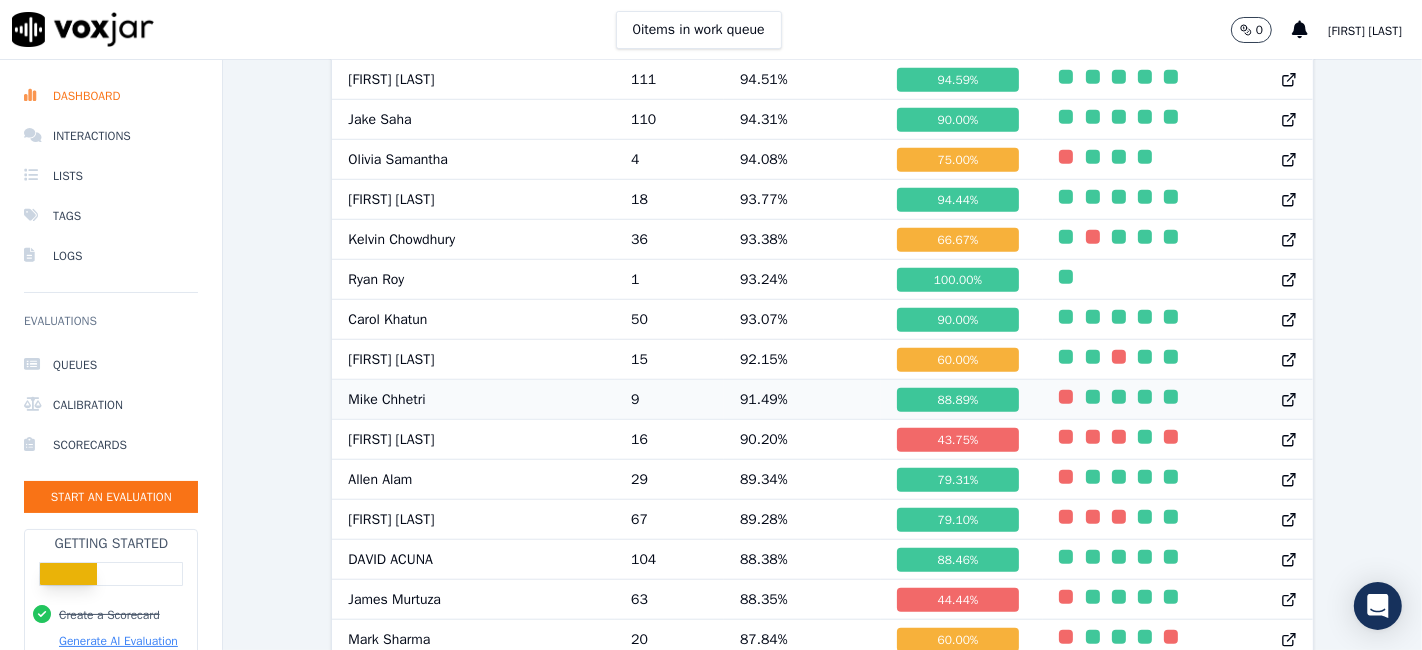 click at bounding box center [1066, 397] 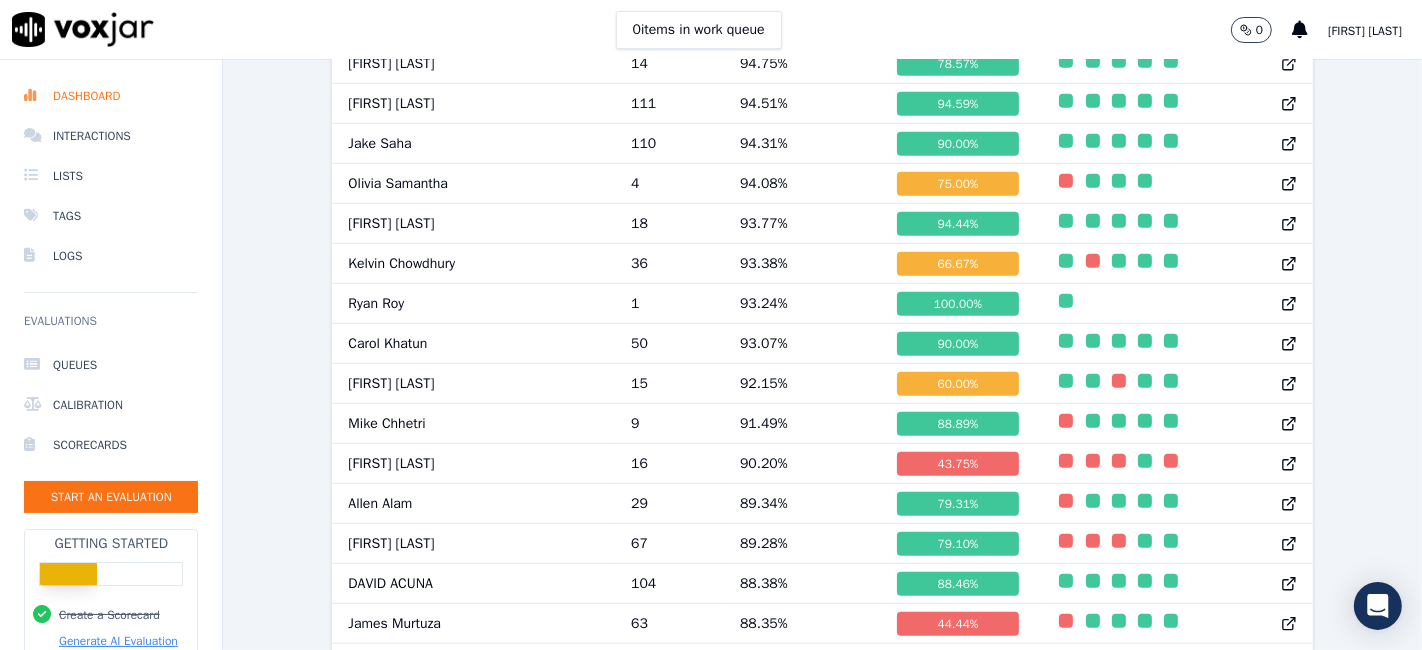 scroll, scrollTop: 1343, scrollLeft: 0, axis: vertical 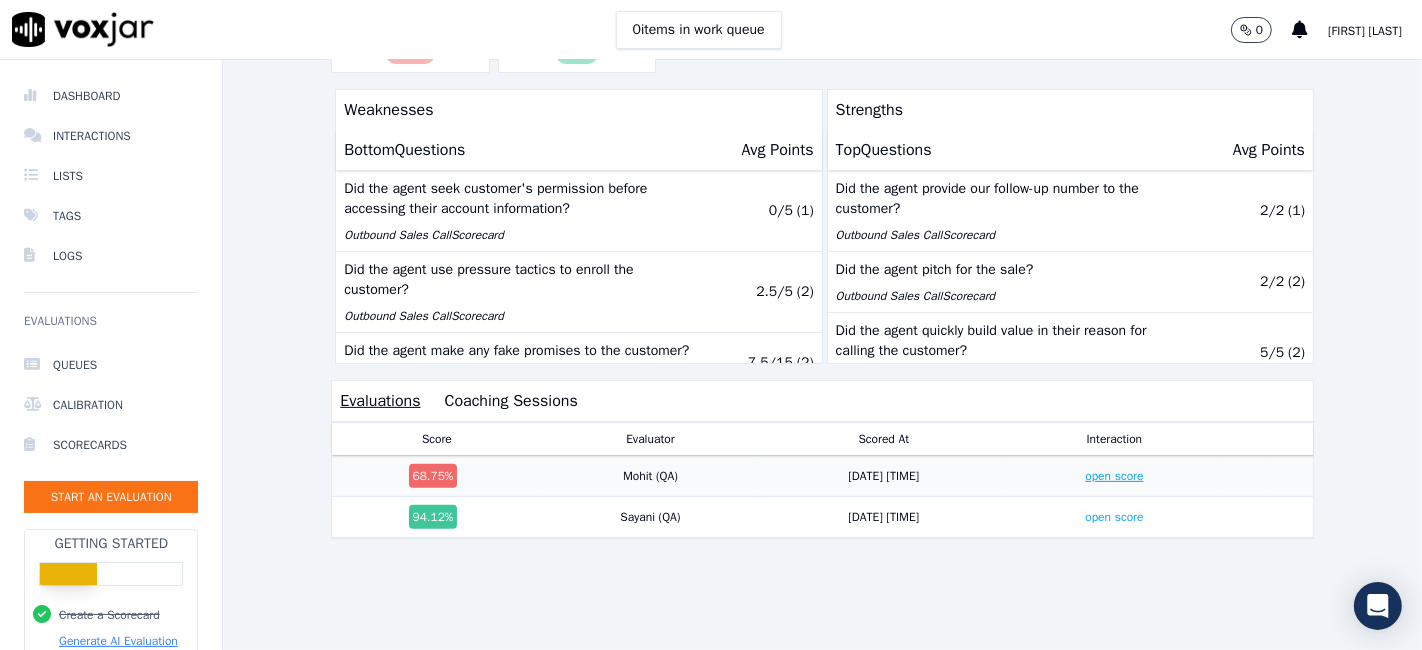 click on "open score" at bounding box center (1114, 476) 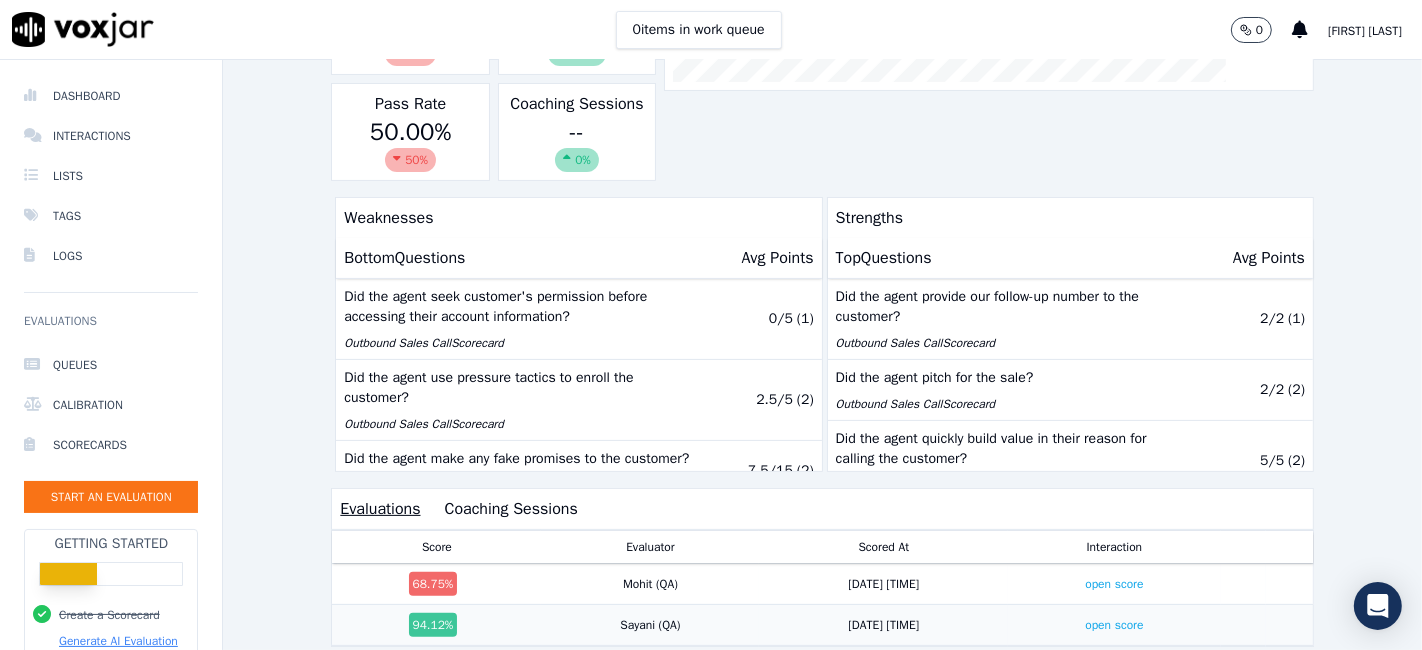 scroll, scrollTop: 0, scrollLeft: 0, axis: both 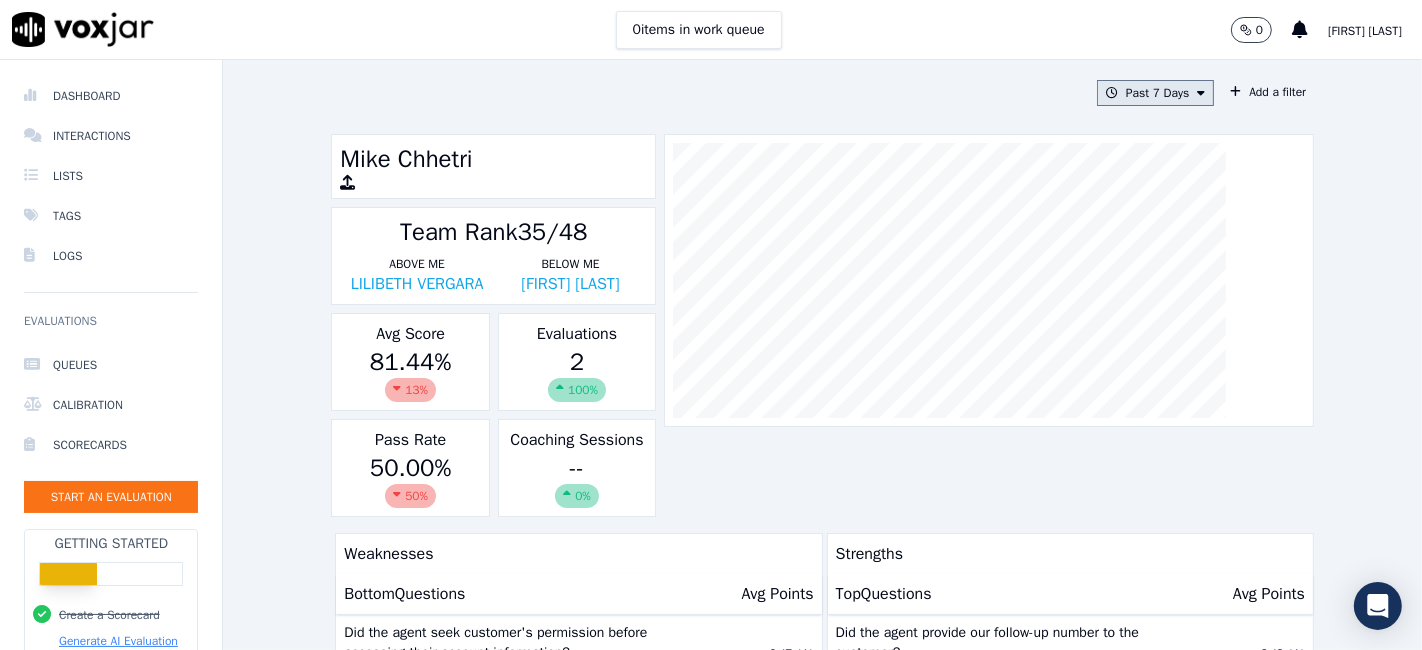 click at bounding box center [1201, 93] 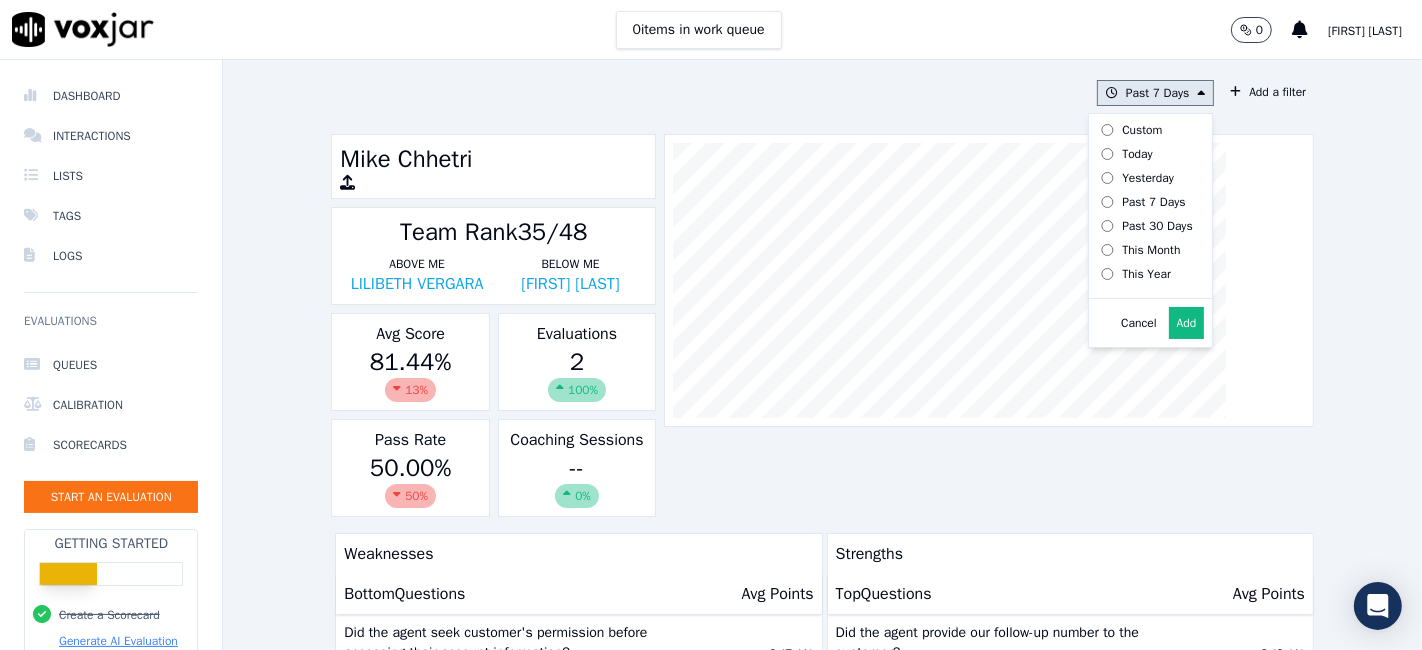 click on "Past 30 Days" at bounding box center (1157, 226) 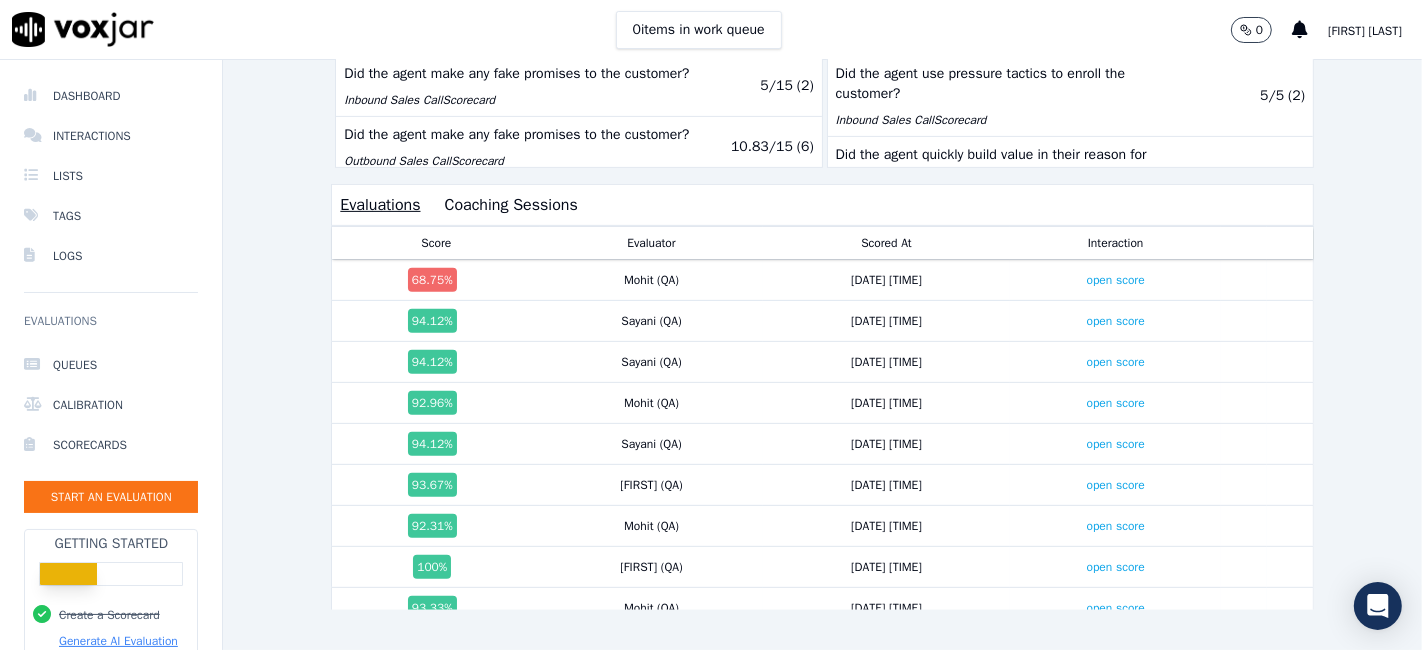 scroll, scrollTop: 669, scrollLeft: 0, axis: vertical 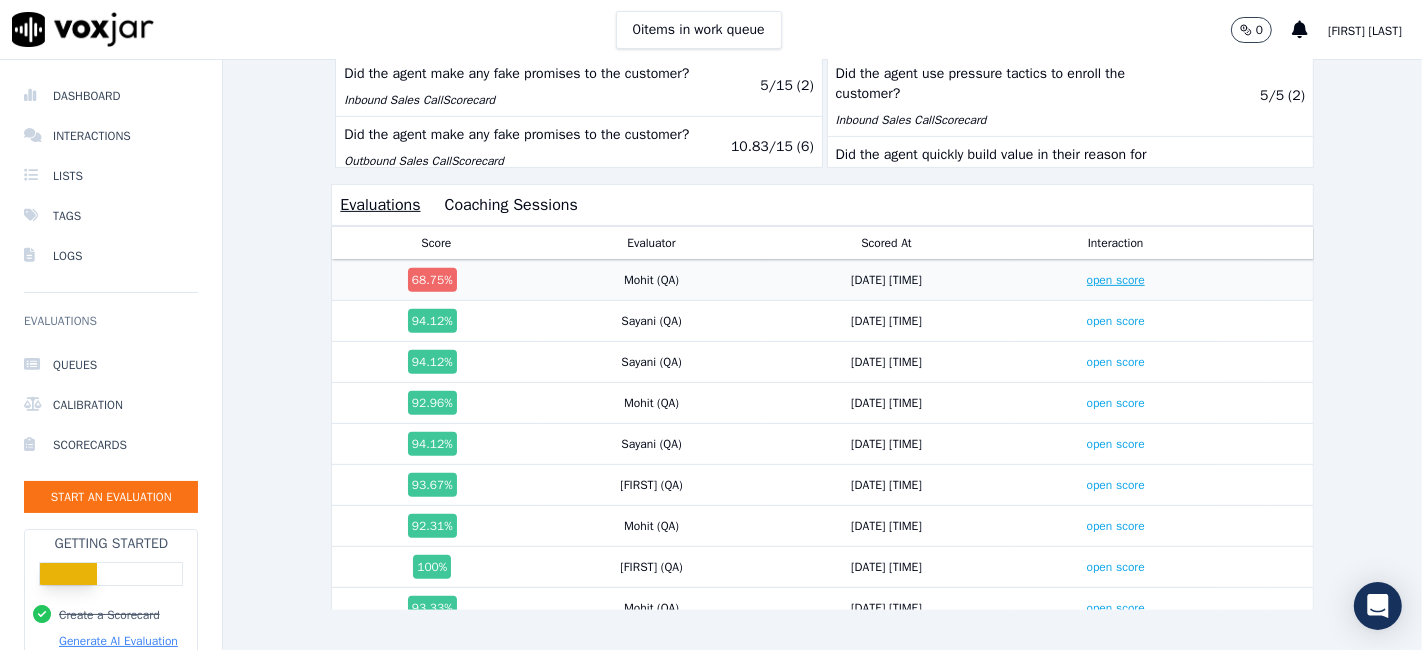 click on "open score" at bounding box center (1116, 280) 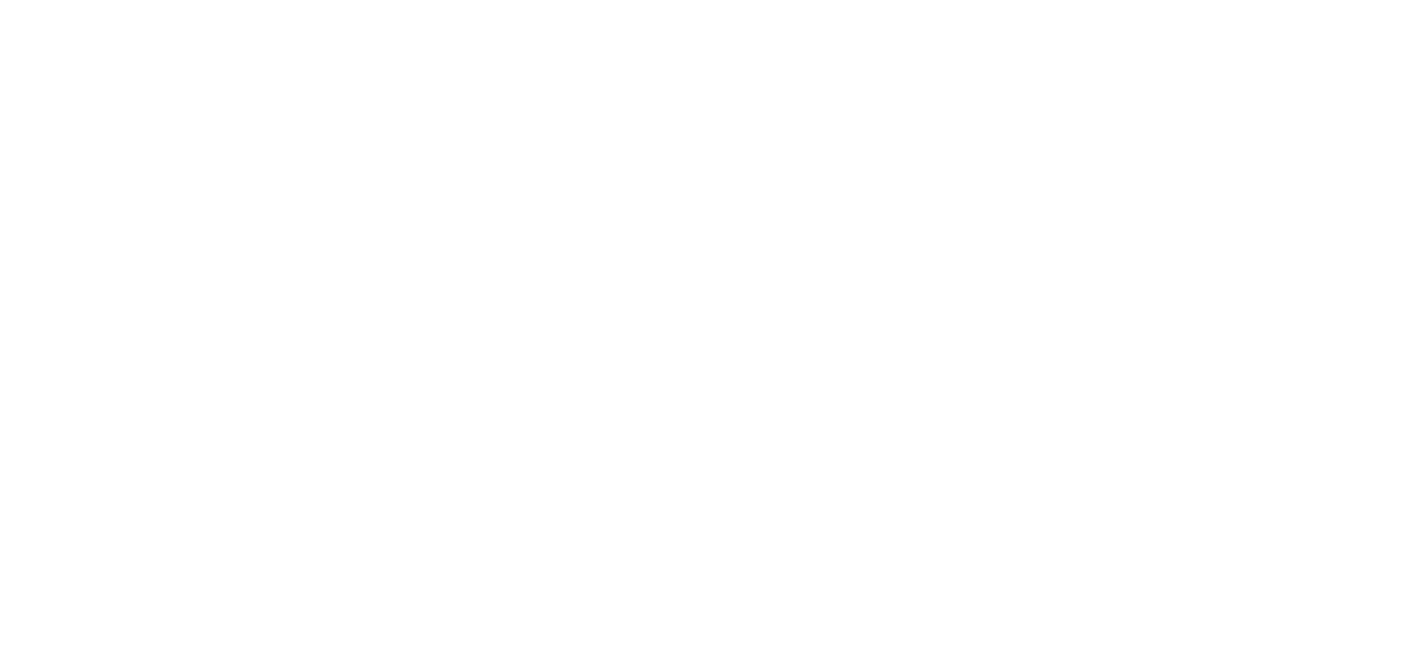 scroll, scrollTop: 0, scrollLeft: 0, axis: both 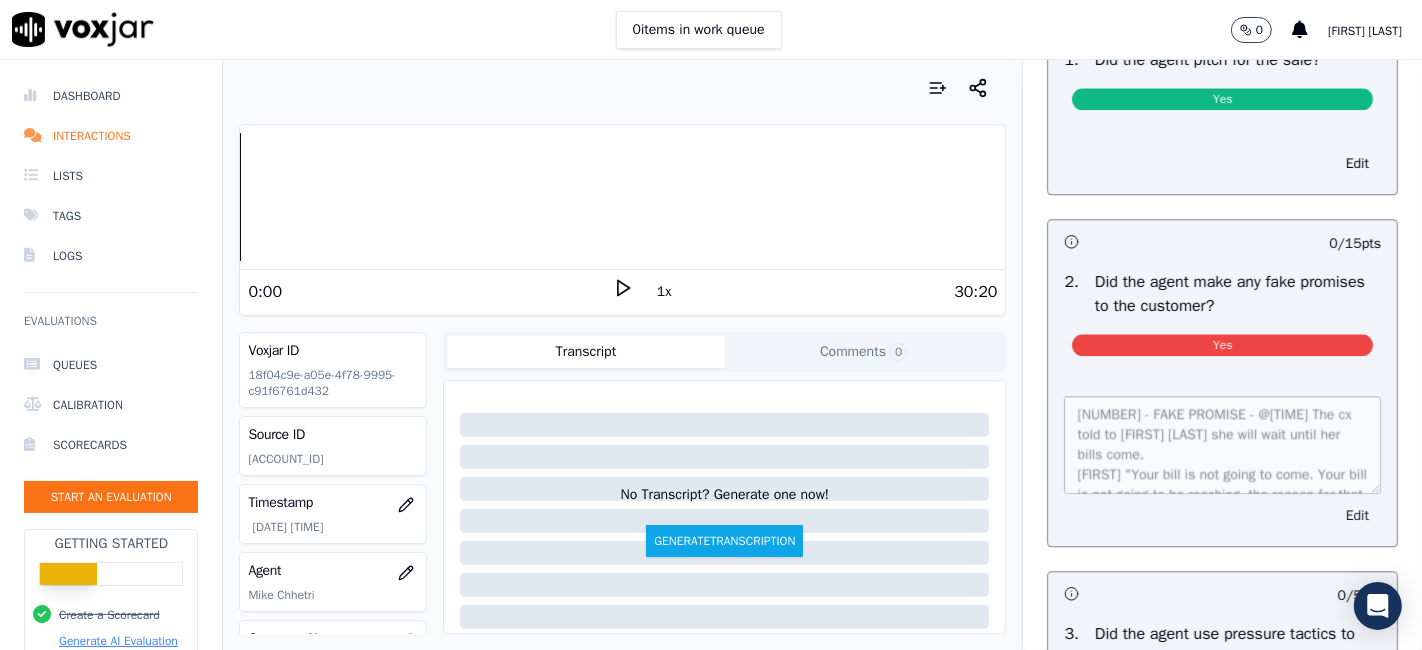 click on "Edit" at bounding box center [1357, 516] 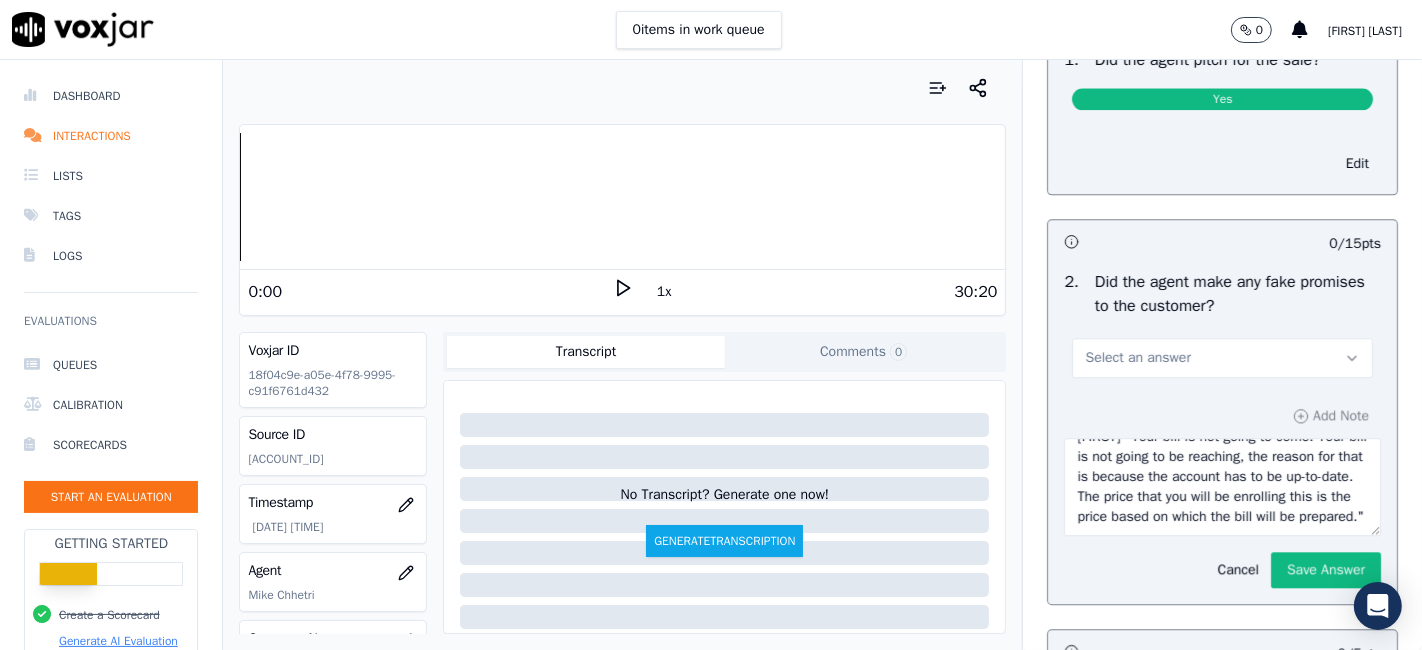 scroll, scrollTop: 120, scrollLeft: 0, axis: vertical 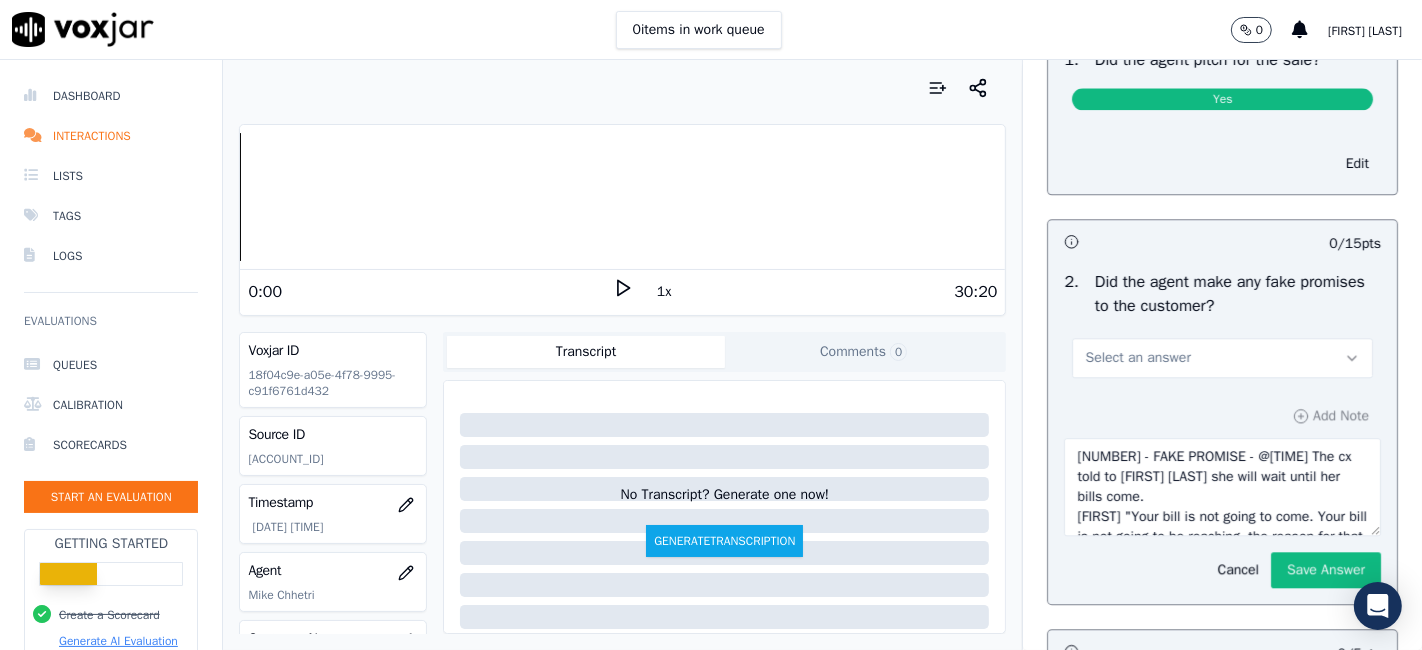 click on "153521 - FAKE PROMISE - @23:04 The cx told to Mike she will wait until her bills come.
Mike "Your bill is not going to come. Your bill is not going to be reaching, the reason for that is because the account has to be up-to-date. The price that you will be enrolling this is the price based on which the bill will be prepared." at bounding box center (1222, 487) 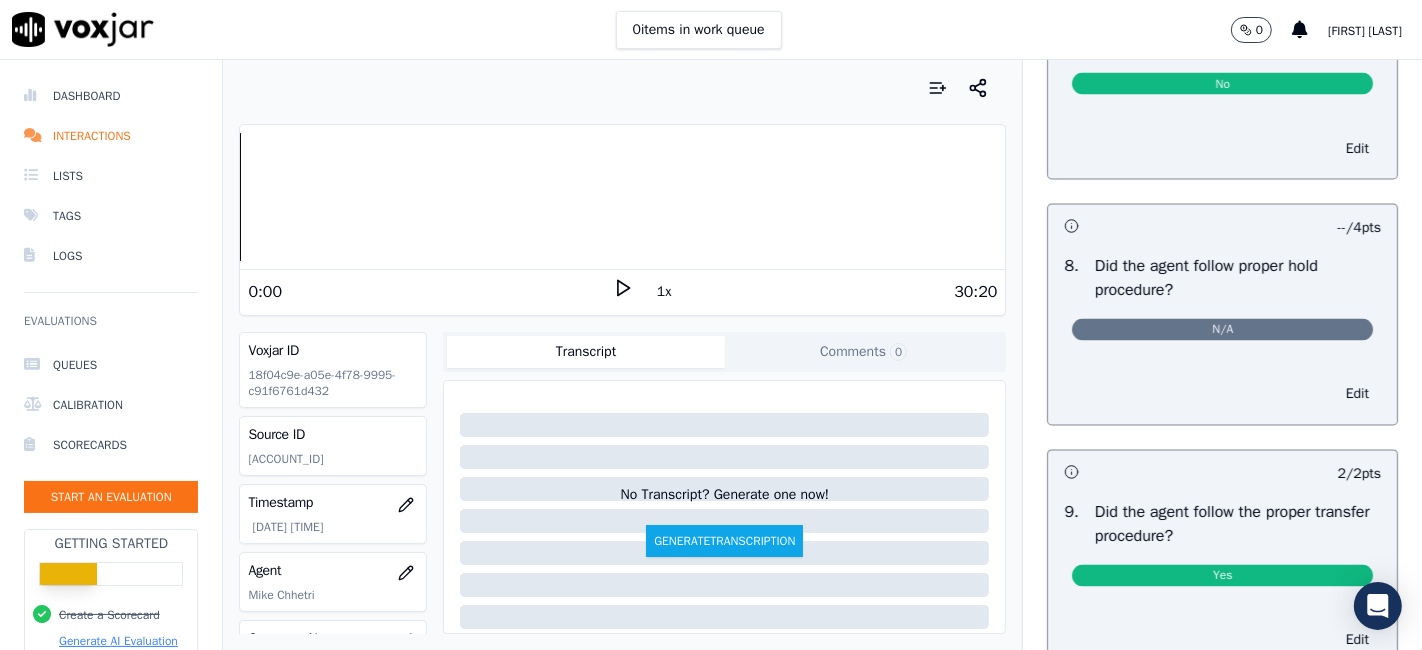 scroll, scrollTop: 2888, scrollLeft: 0, axis: vertical 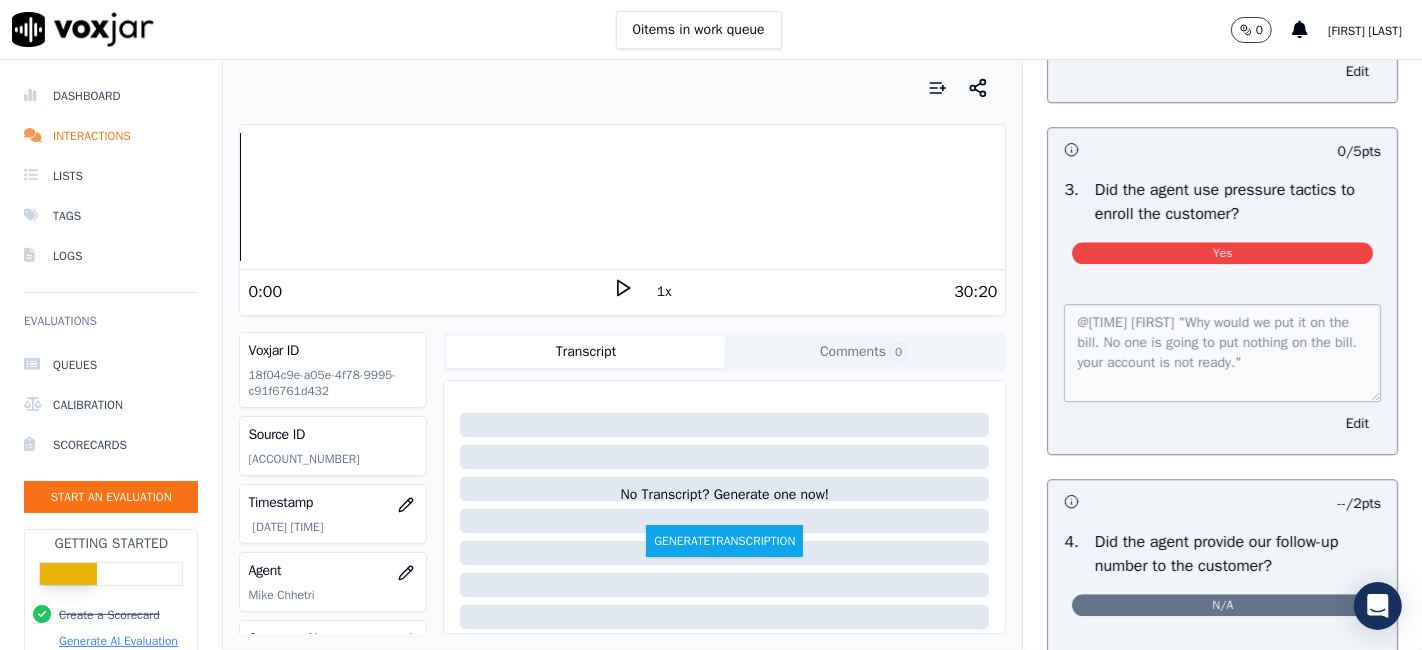 click on "Yes" at bounding box center (1222, 253) 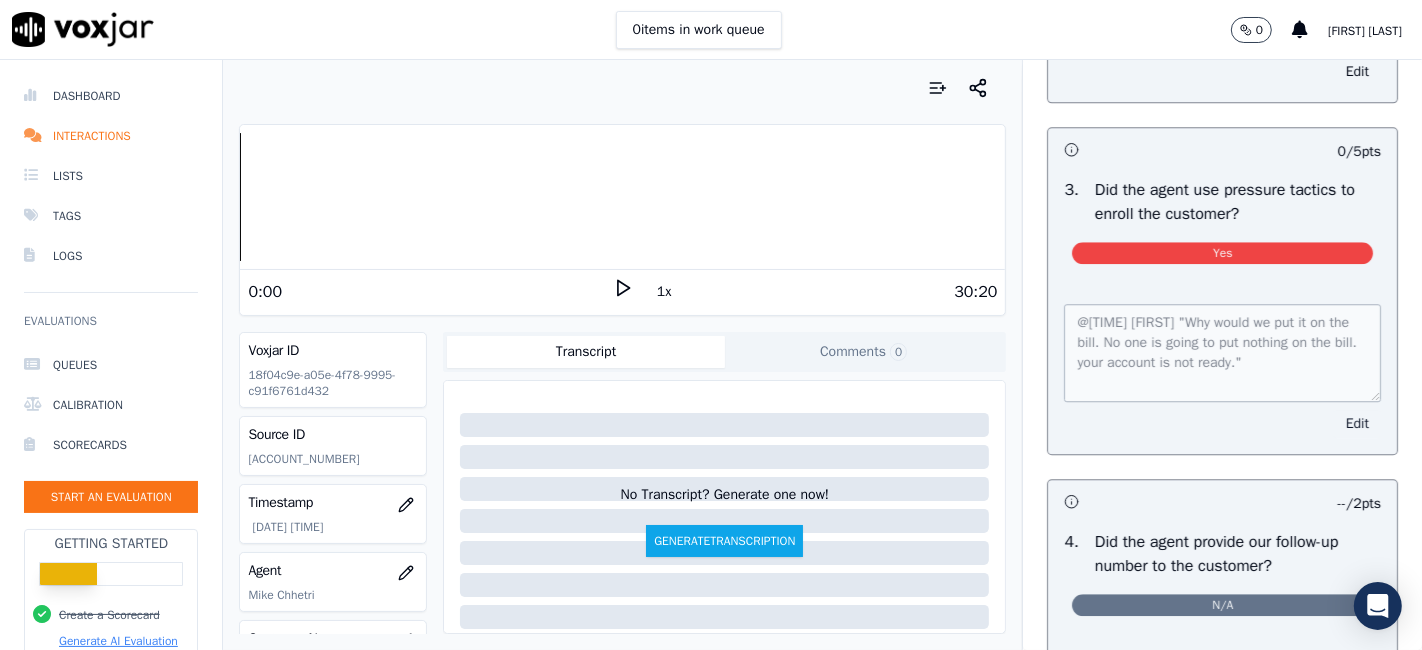 click on "Edit" at bounding box center [1357, 424] 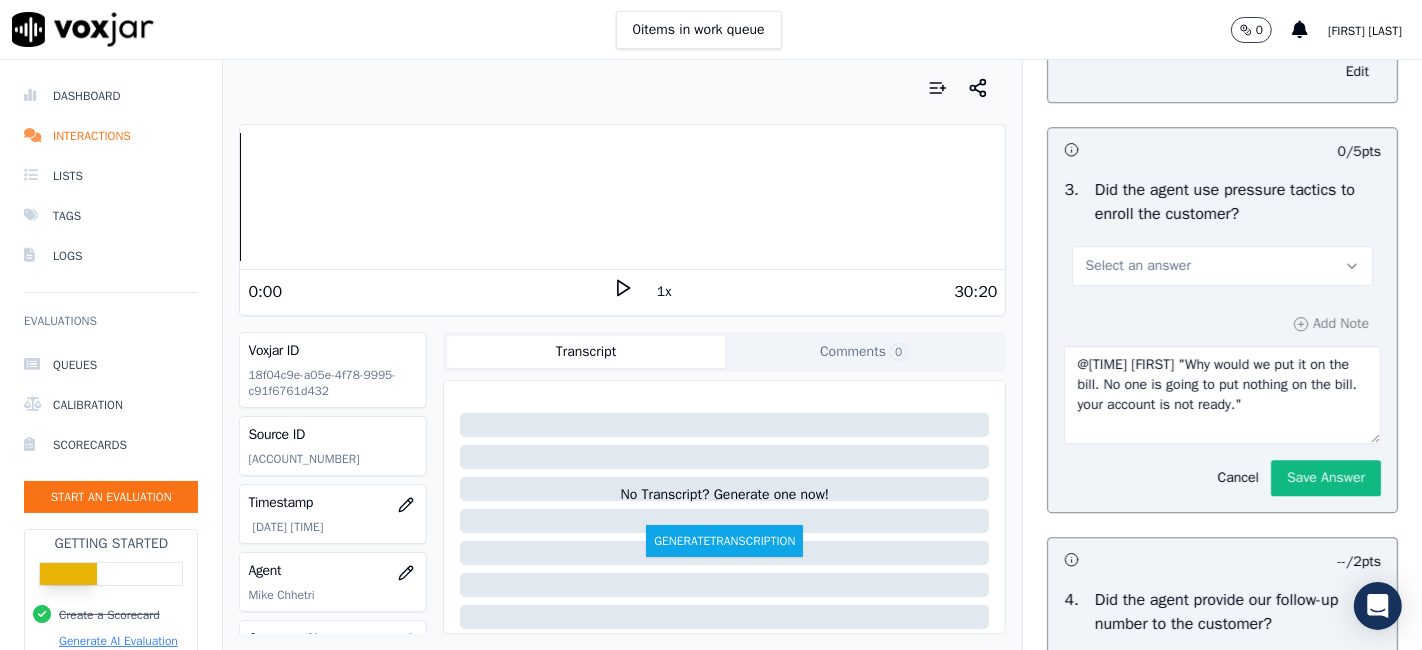 click on "Select an answer" at bounding box center (1222, 266) 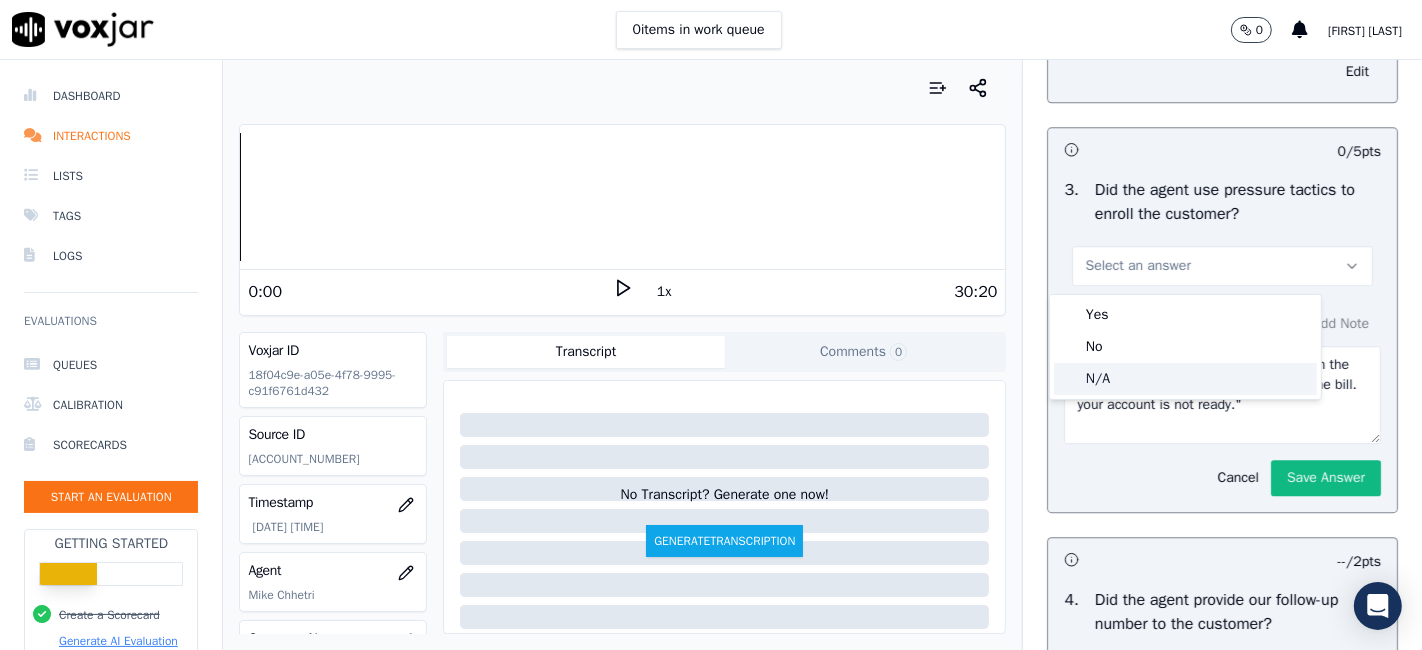 click on "N/A" 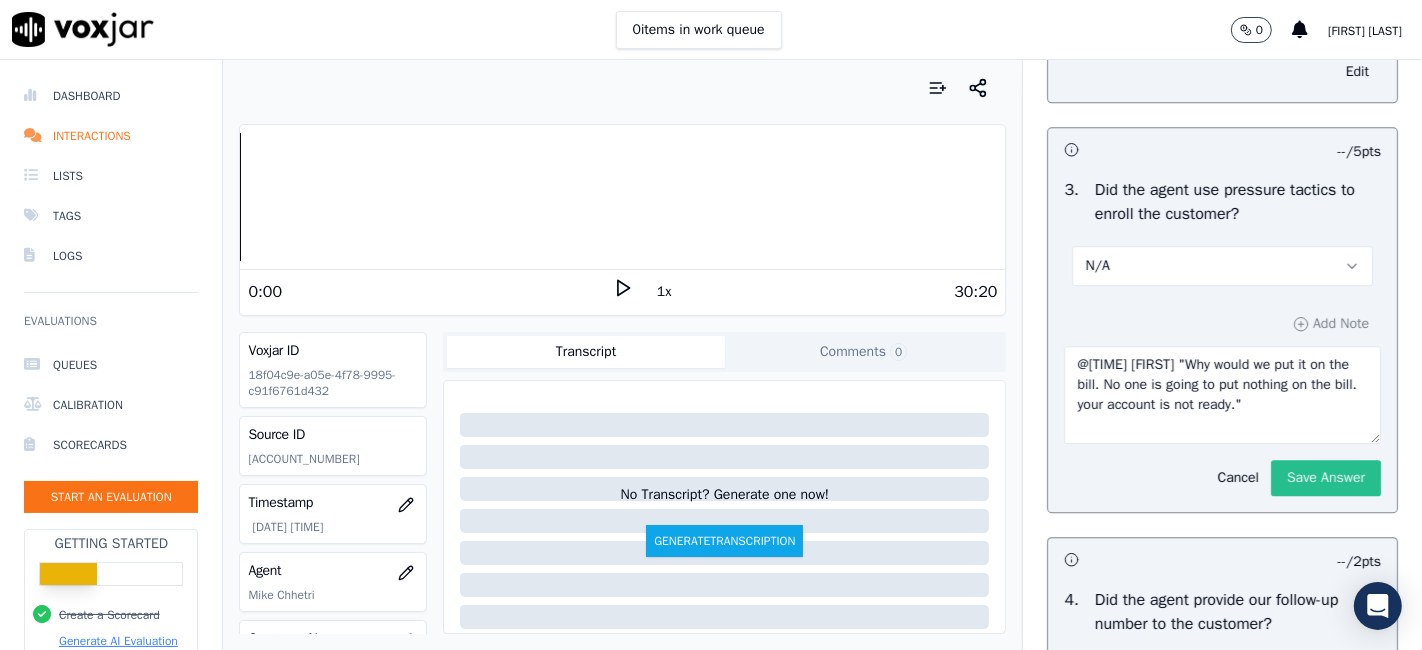 click on "Save Answer" 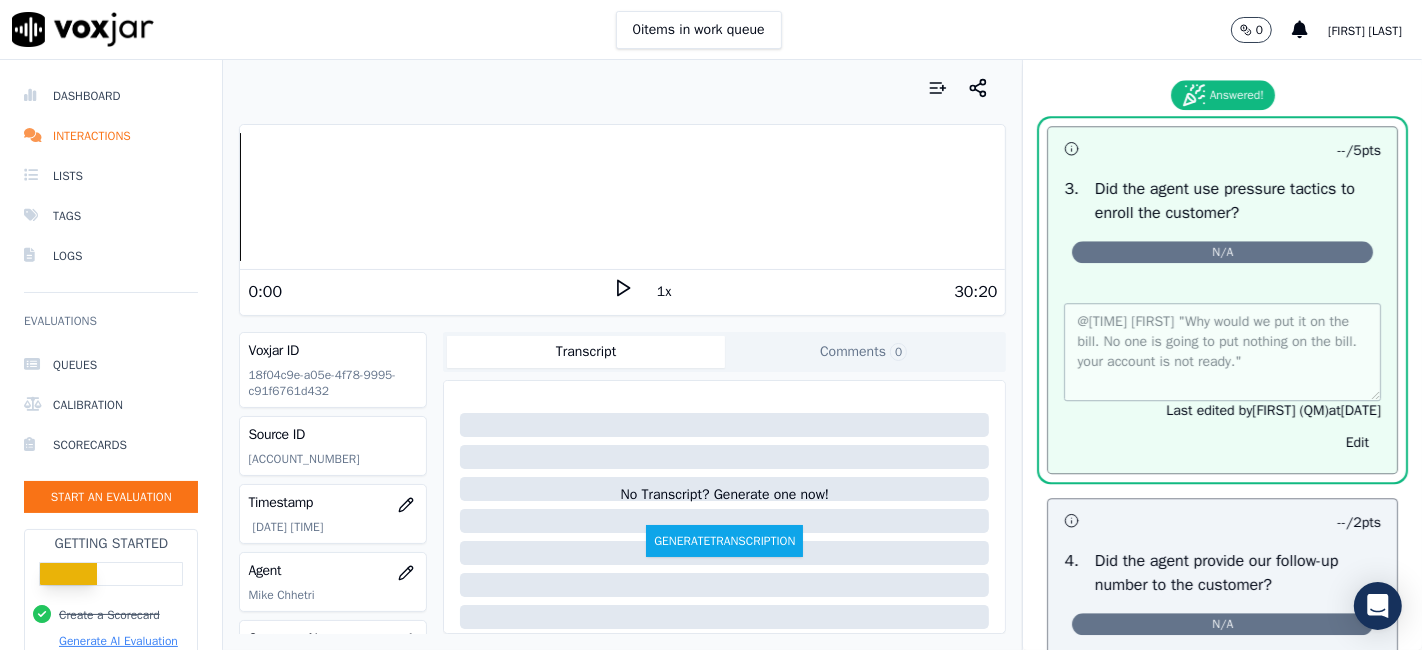 scroll, scrollTop: 4158, scrollLeft: 0, axis: vertical 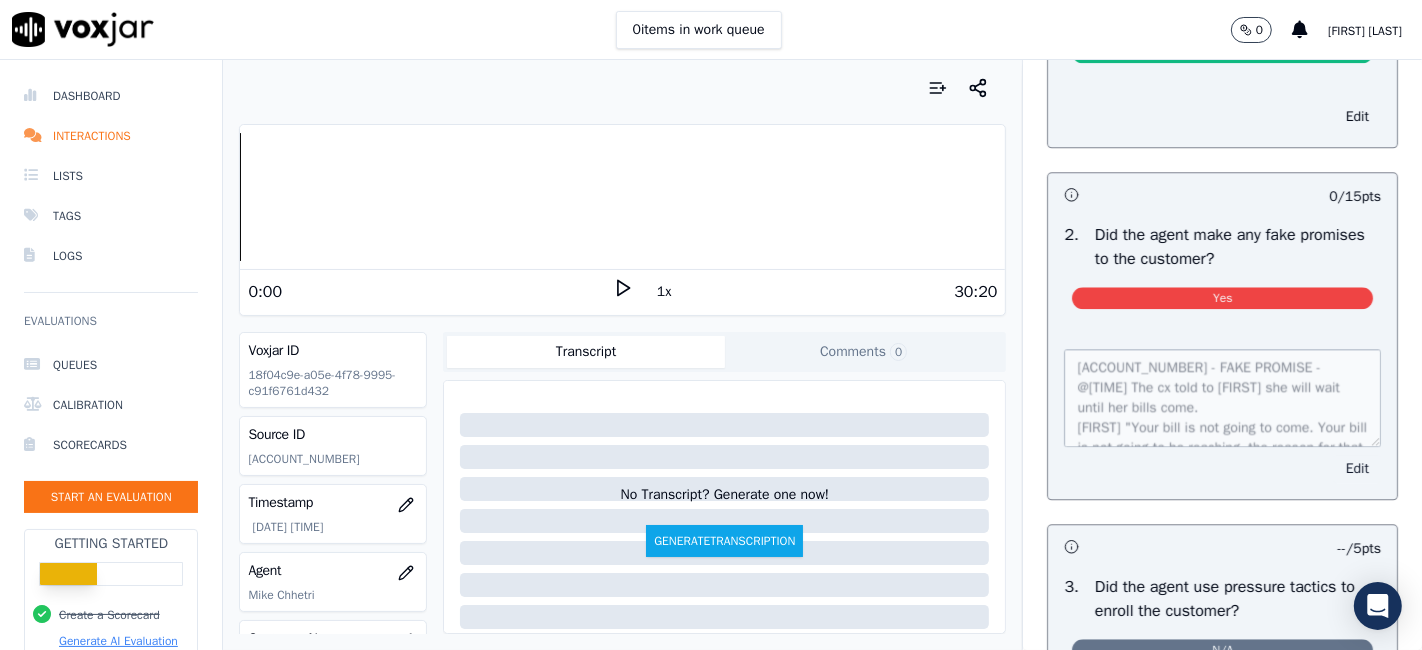 click on "Edit" at bounding box center [1357, 469] 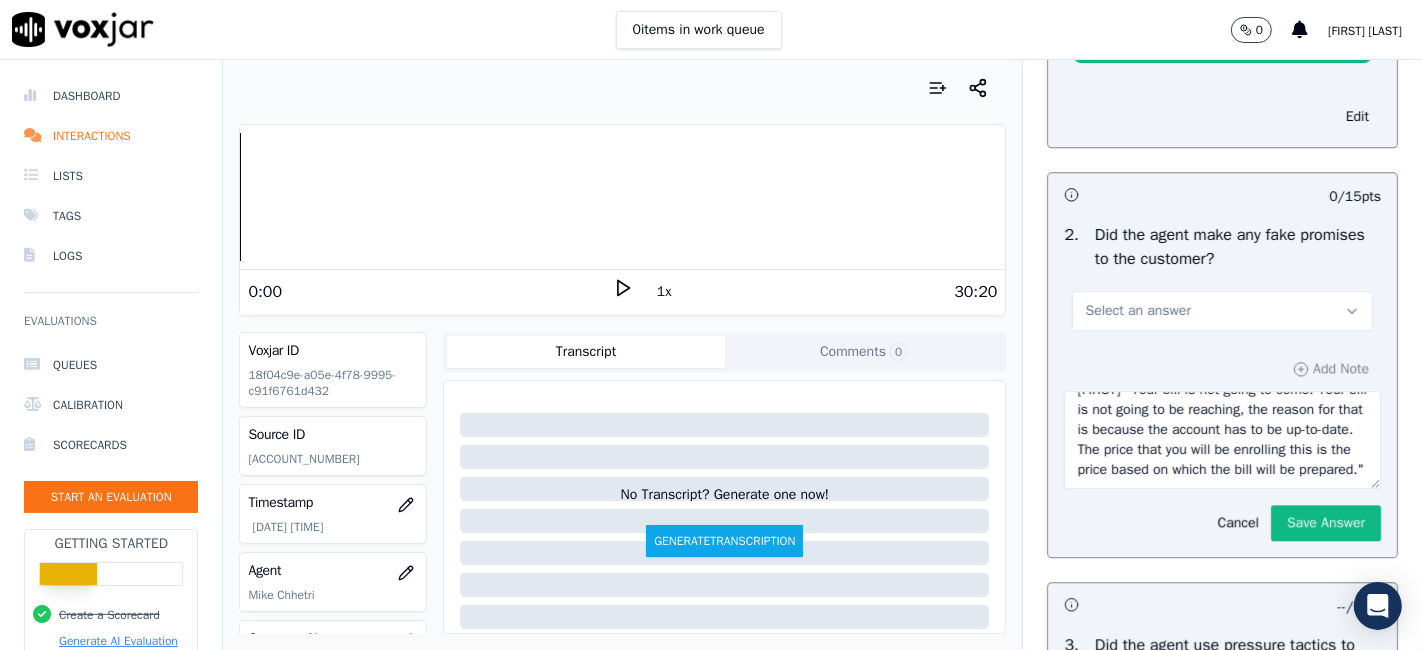 scroll, scrollTop: 120, scrollLeft: 0, axis: vertical 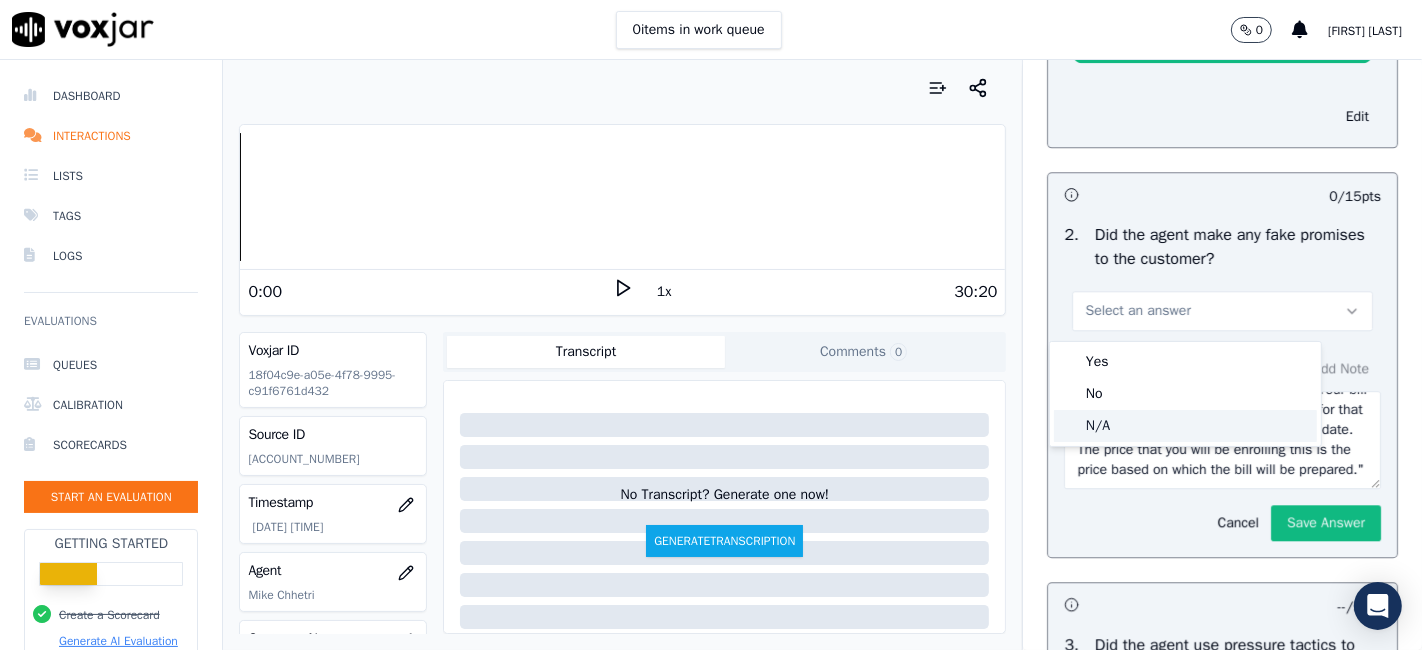 click on "N/A" 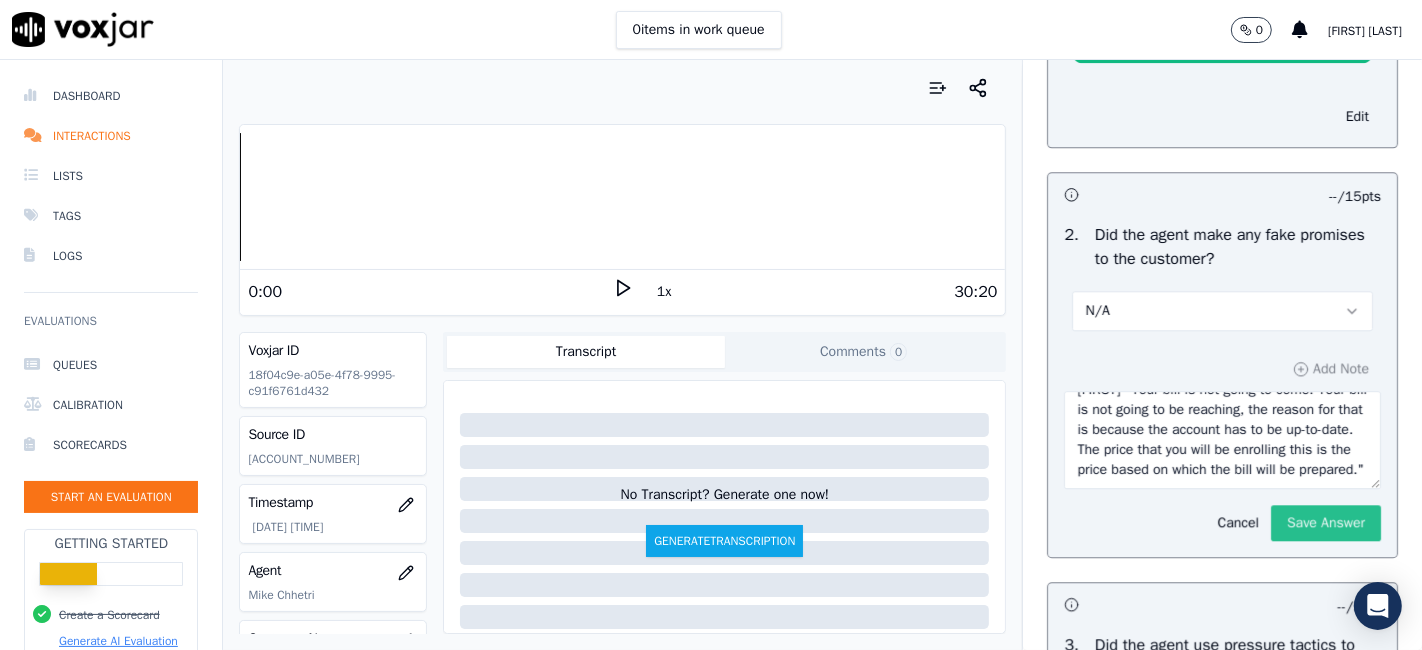 click on "Save Answer" 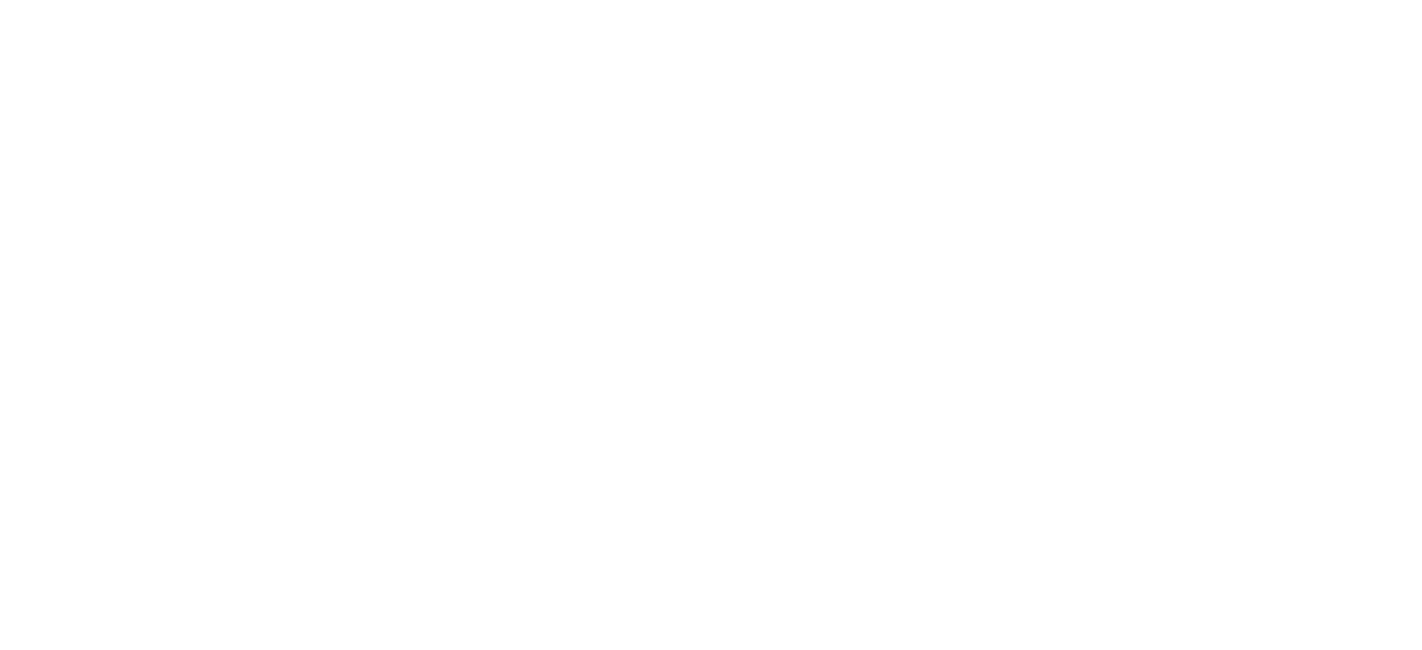 scroll, scrollTop: 0, scrollLeft: 0, axis: both 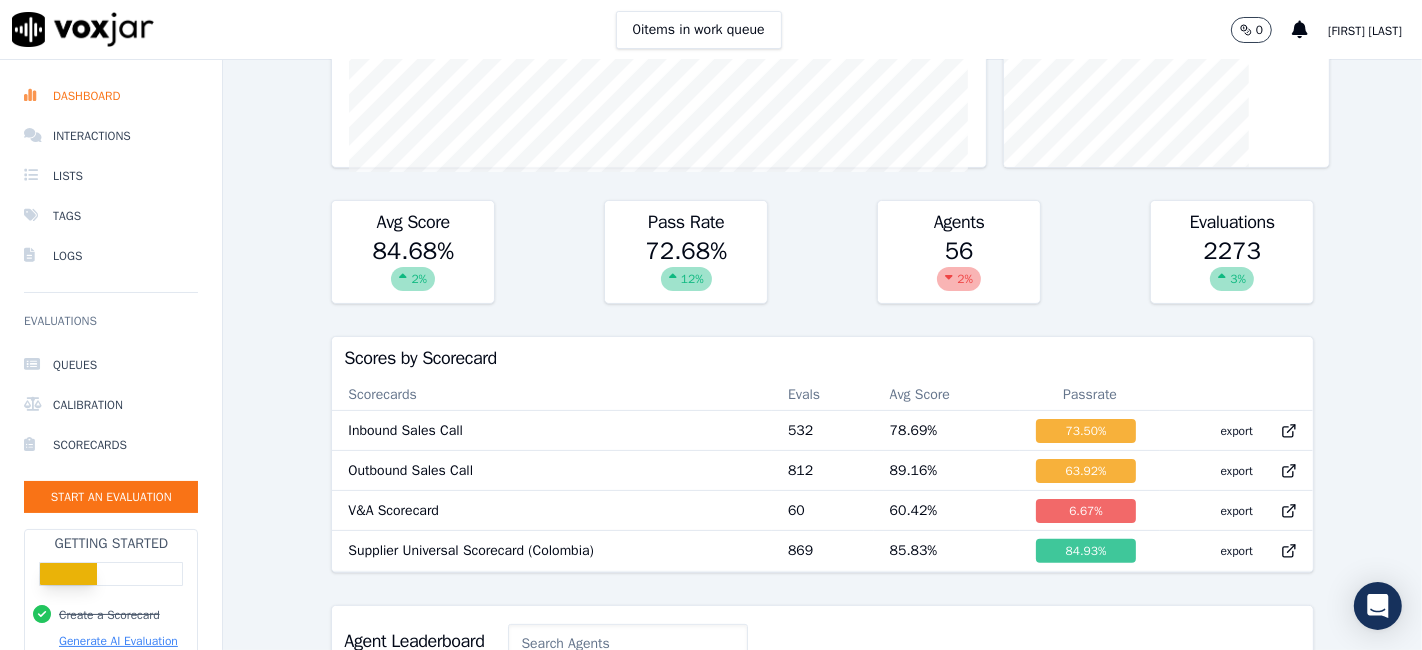 click at bounding box center [949, 277] 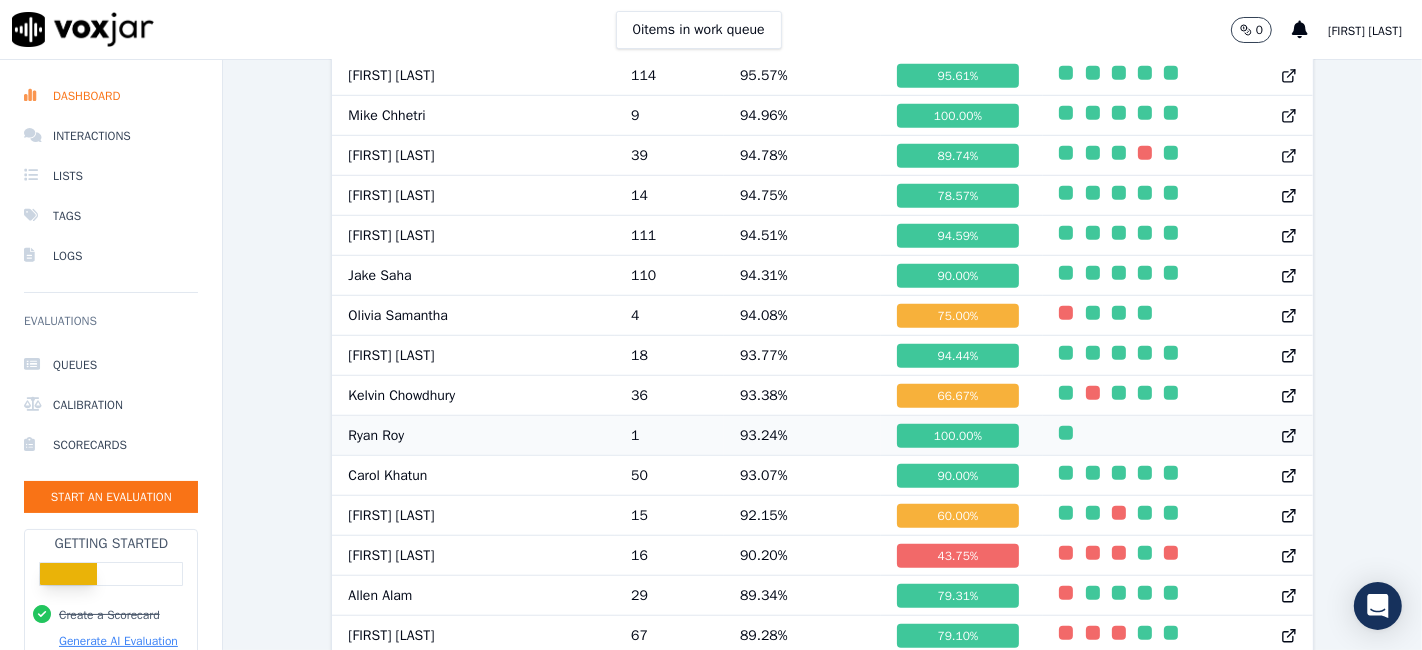 scroll, scrollTop: 1225, scrollLeft: 0, axis: vertical 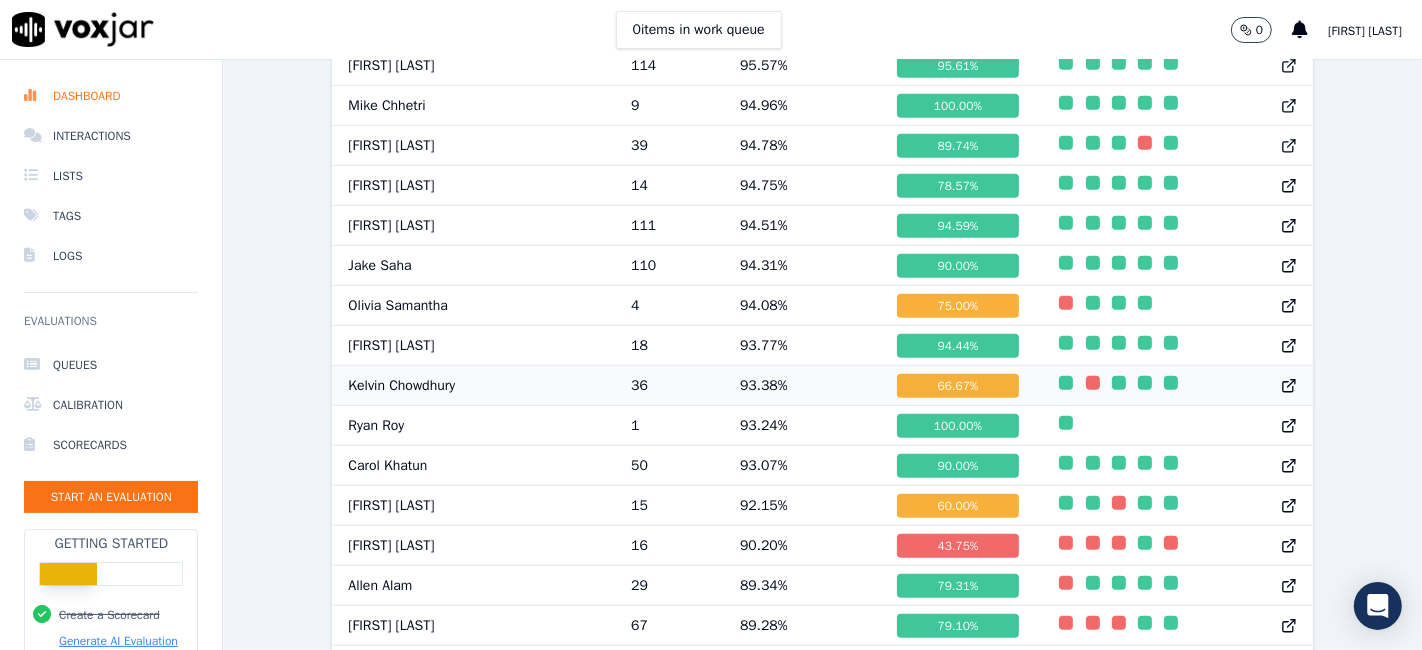 click at bounding box center [1093, 383] 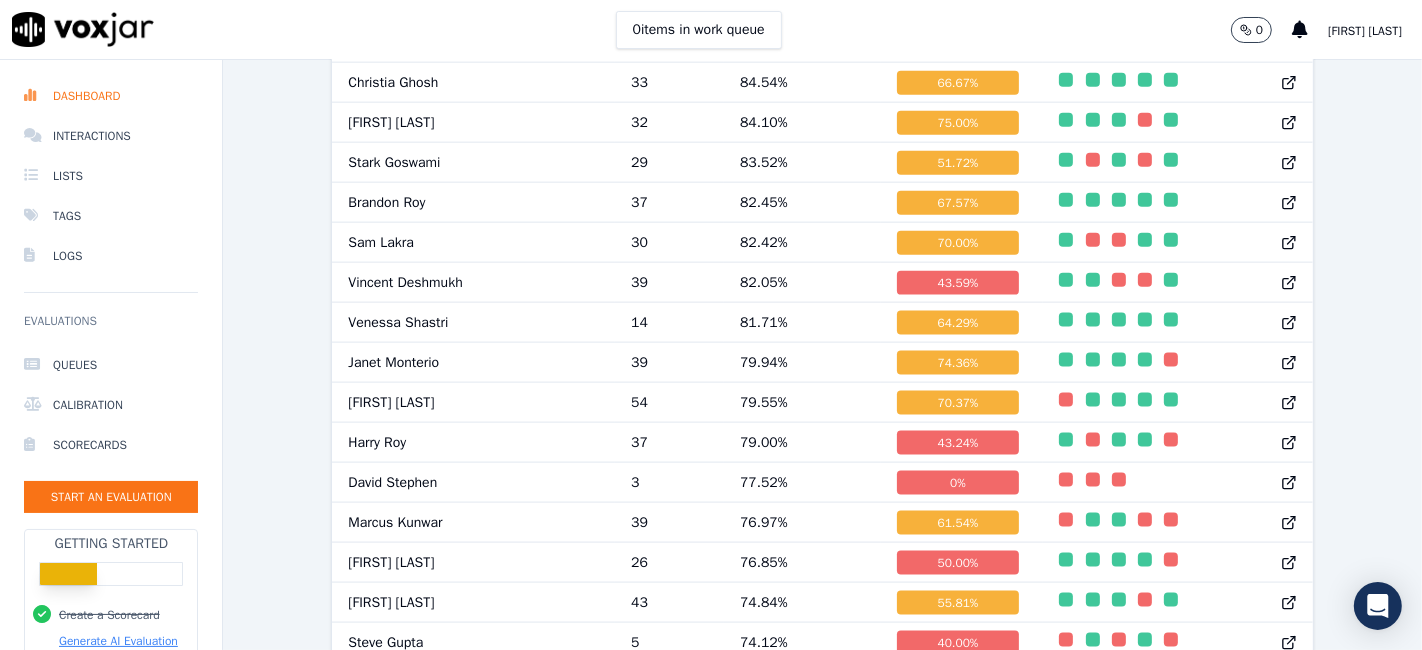 scroll, scrollTop: 2337, scrollLeft: 0, axis: vertical 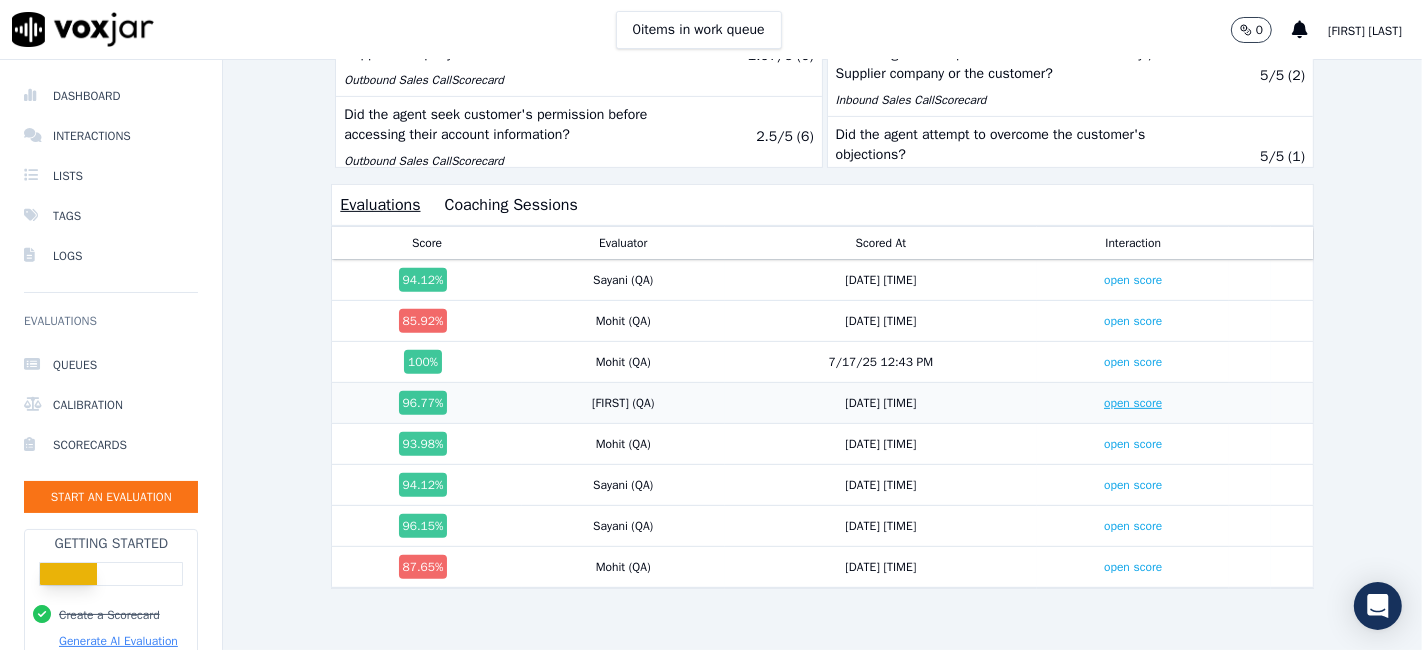 click on "open score" at bounding box center (1133, 403) 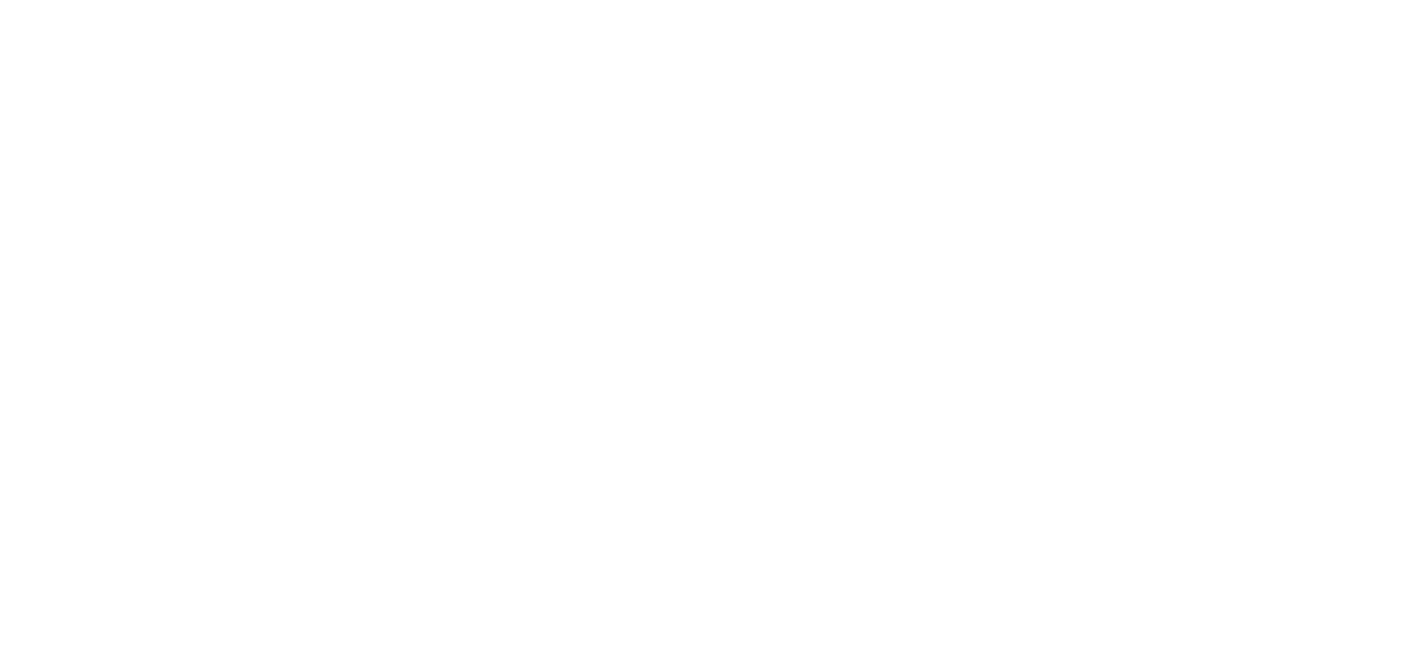 scroll, scrollTop: 0, scrollLeft: 0, axis: both 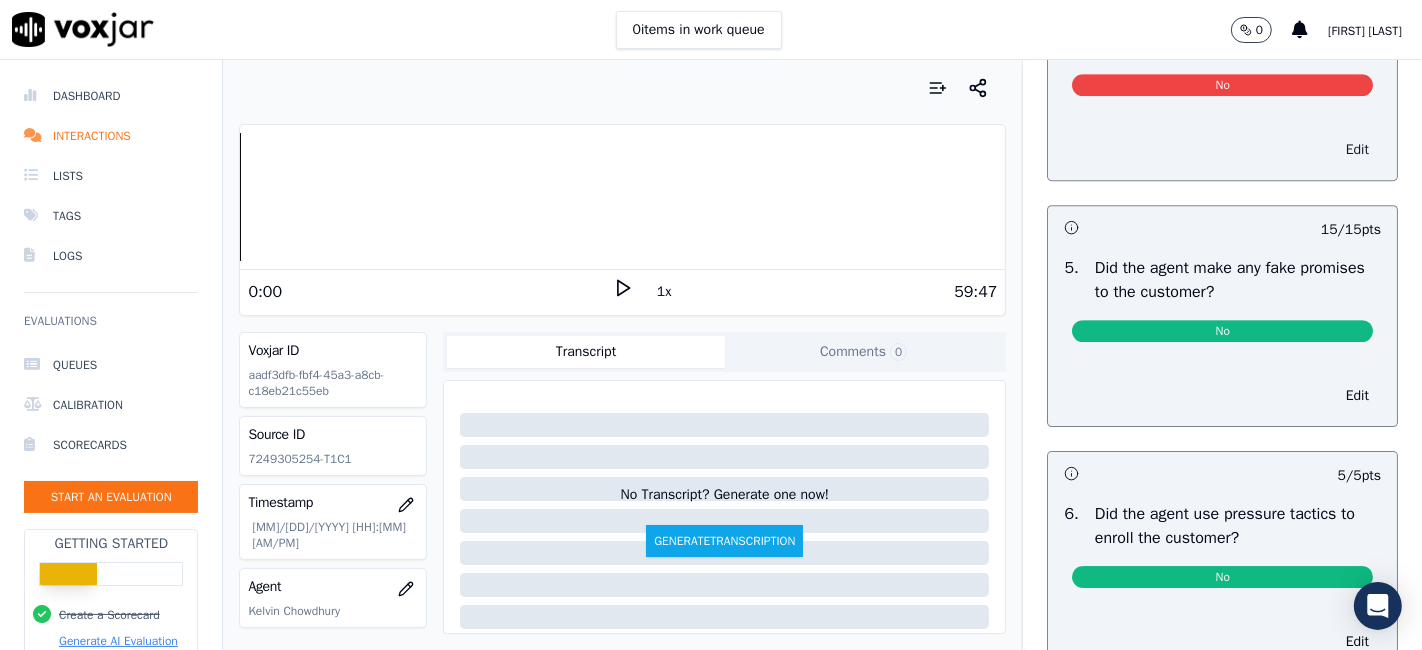 click on "Edit" at bounding box center [1357, 150] 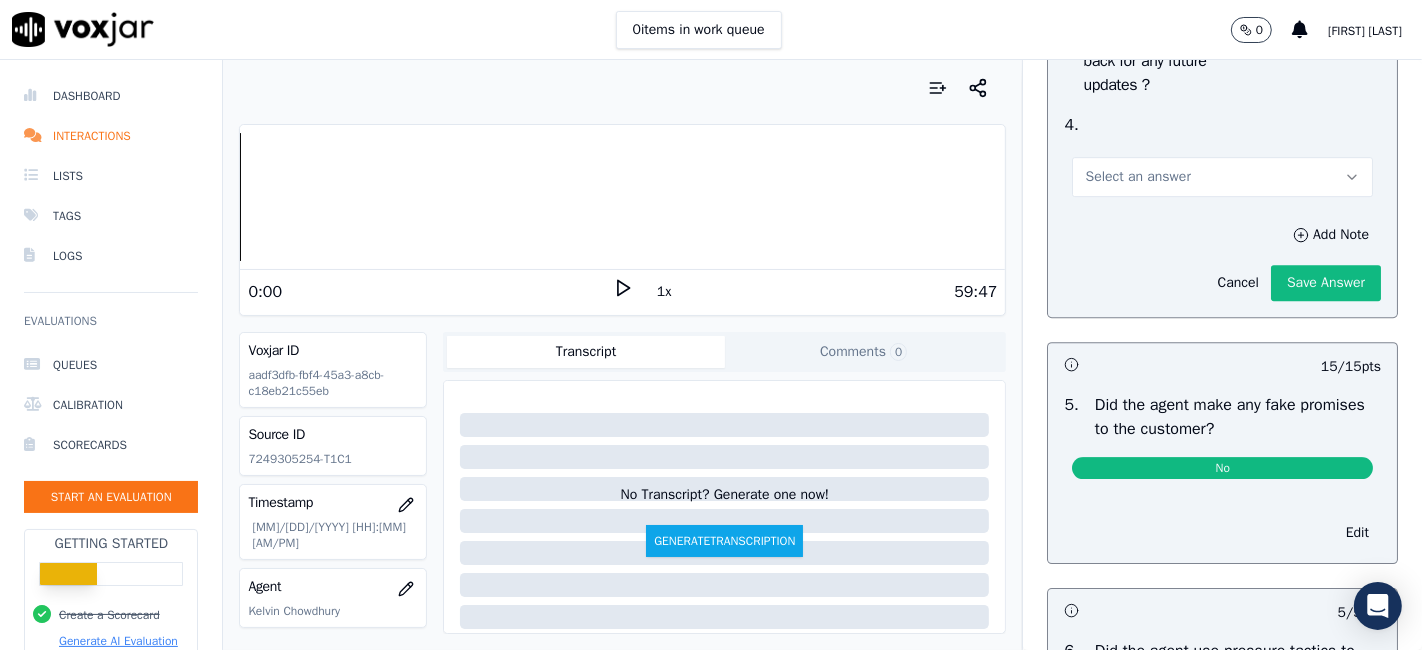 scroll, scrollTop: 5222, scrollLeft: 0, axis: vertical 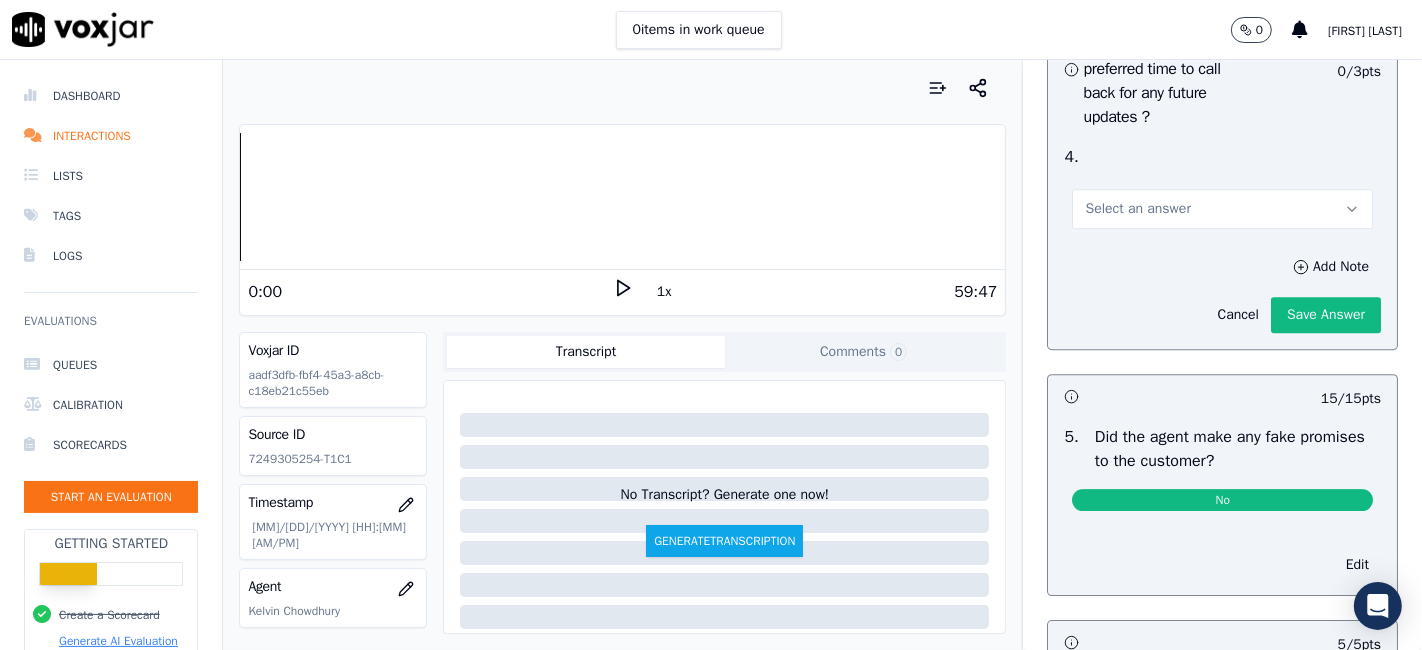click on "Select an answer" at bounding box center (1222, 209) 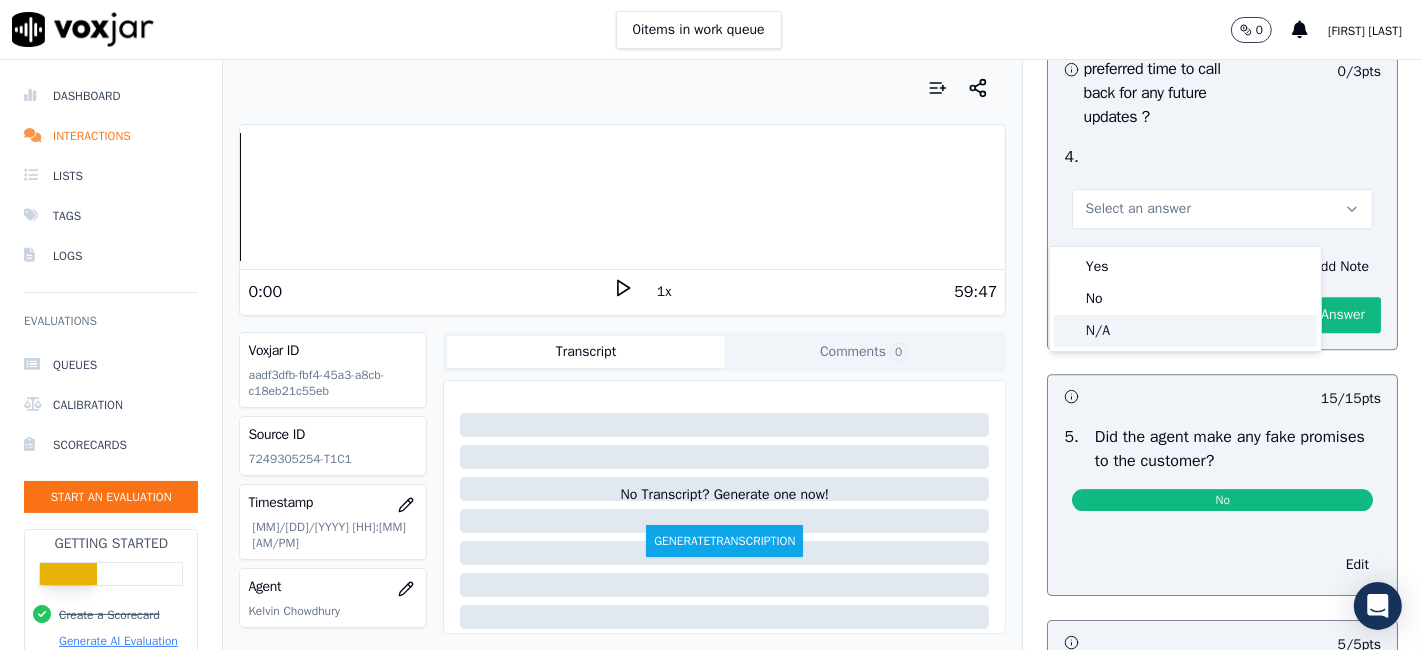 click on "N/A" 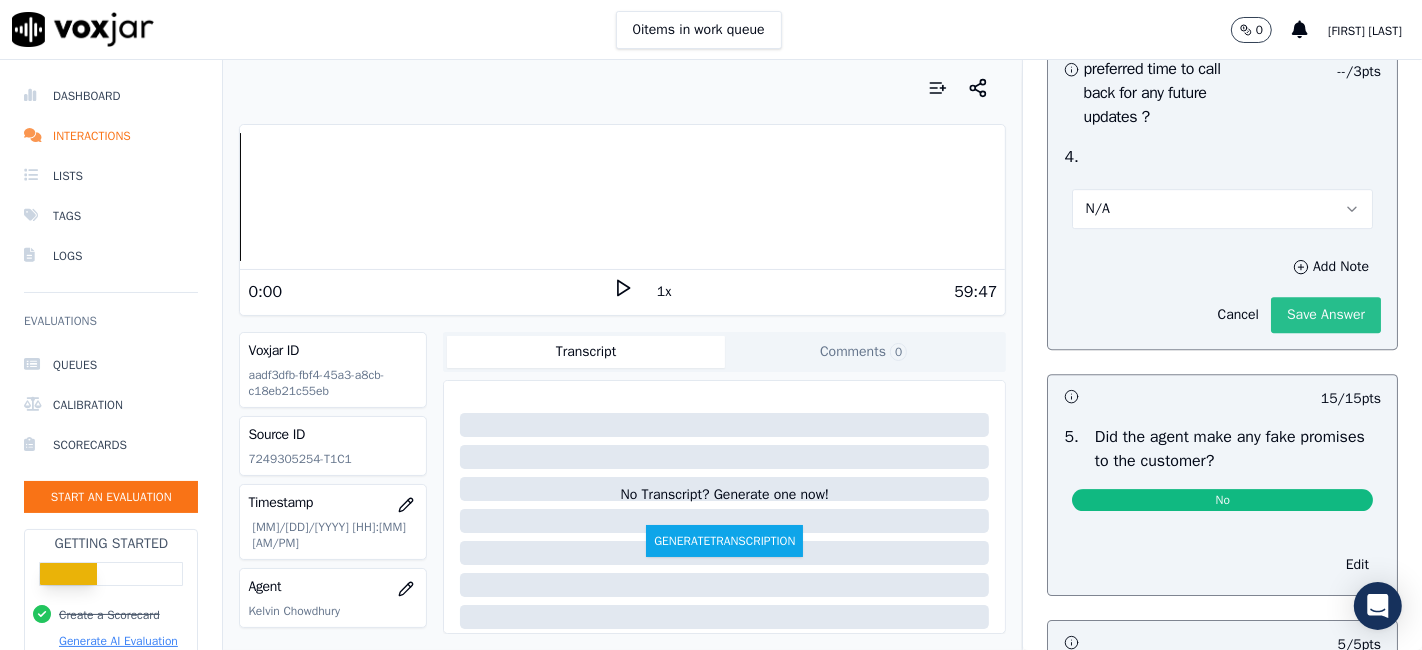 click on "Save Answer" 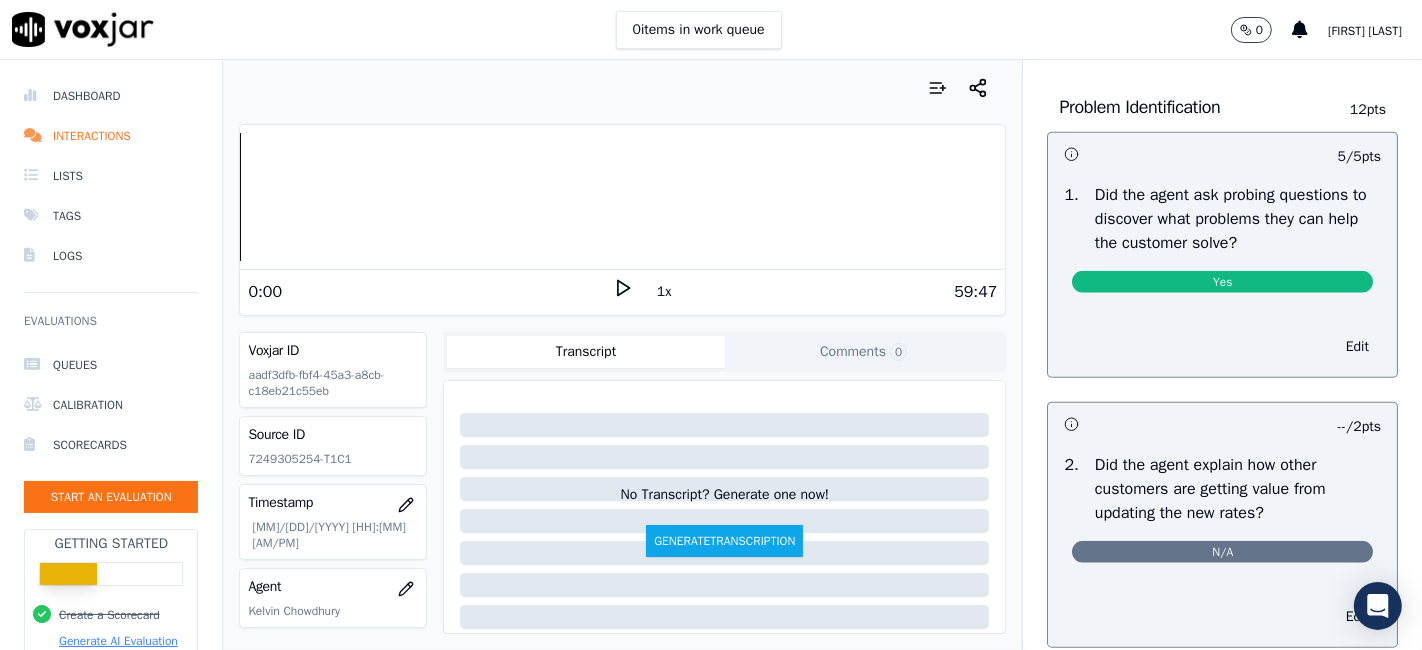 scroll, scrollTop: 1377, scrollLeft: 0, axis: vertical 